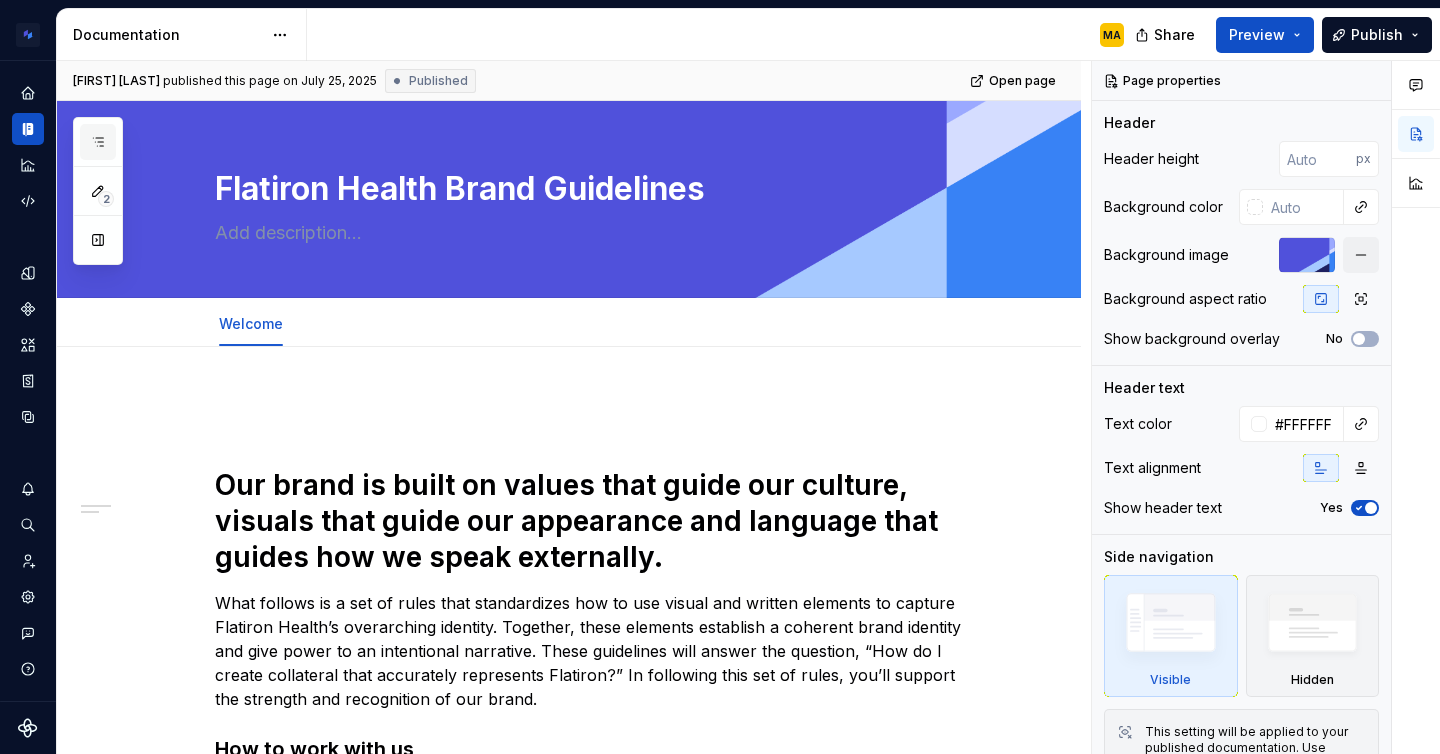 scroll, scrollTop: 0, scrollLeft: 0, axis: both 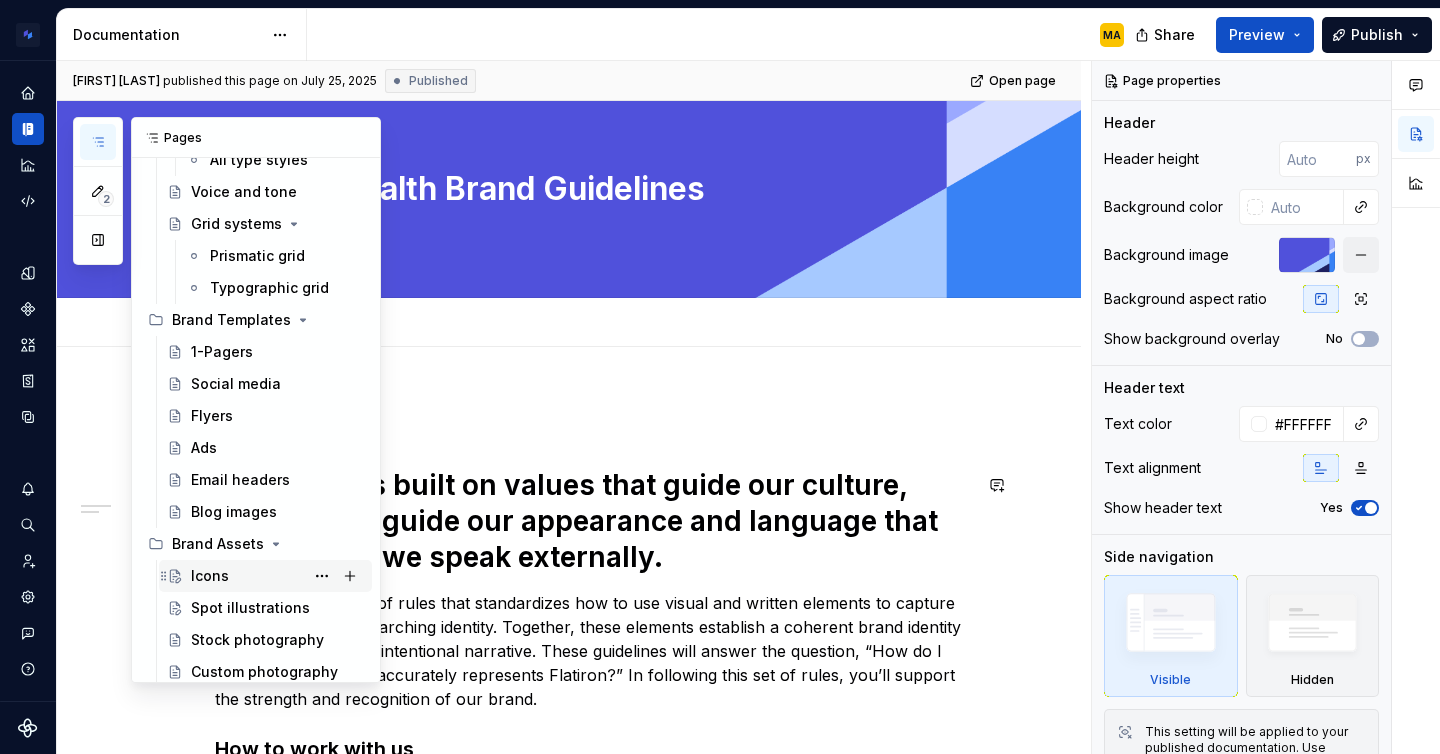 click on "Icons" at bounding box center [210, 576] 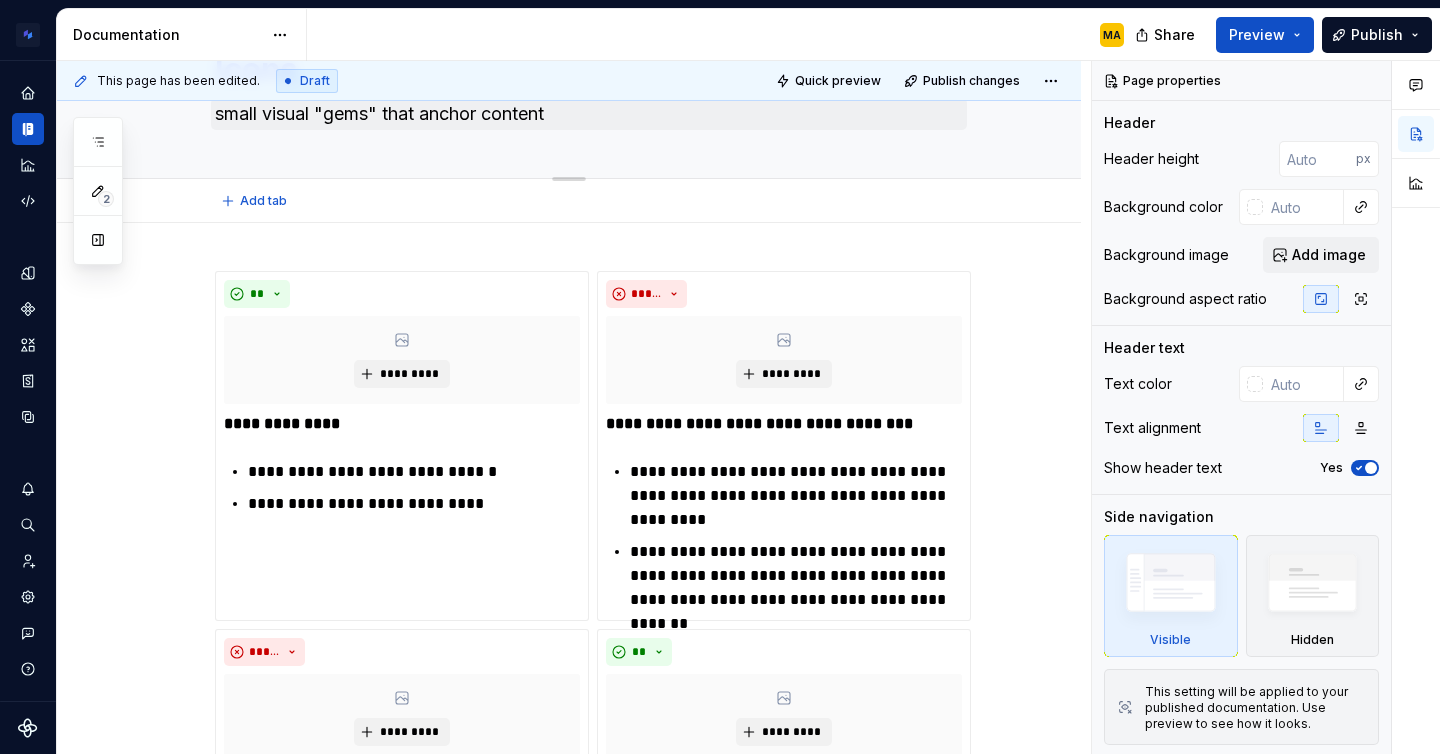 type on "*" 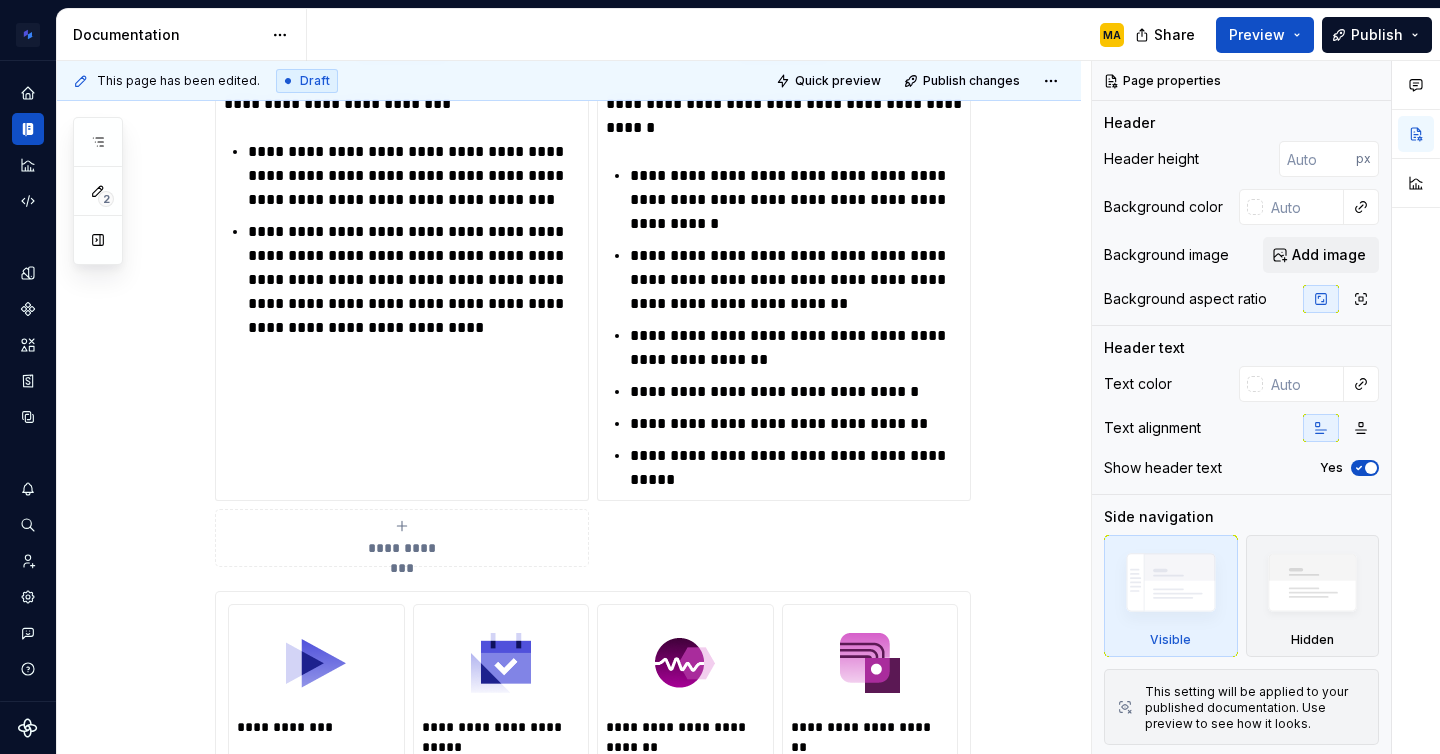 scroll, scrollTop: 1068, scrollLeft: 0, axis: vertical 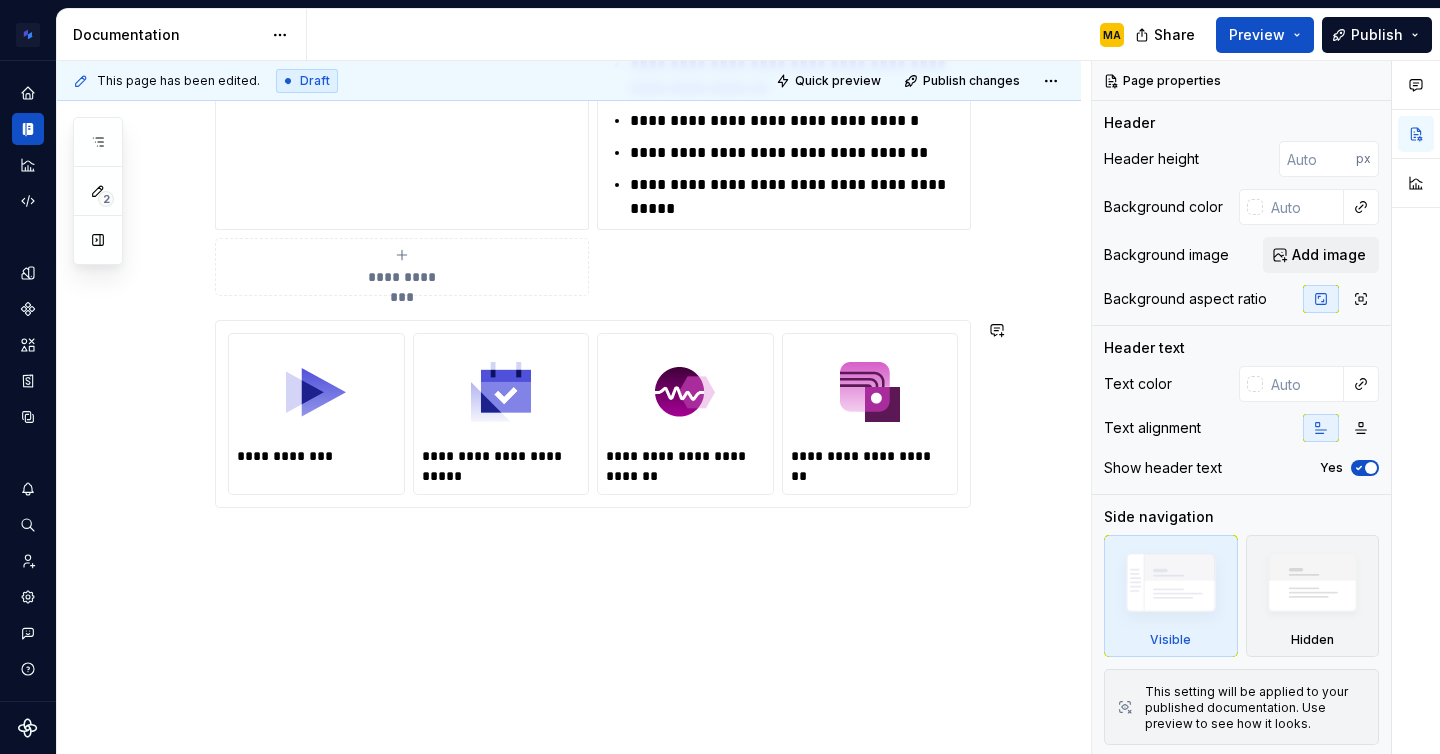 click on "**********" at bounding box center [593, 414] 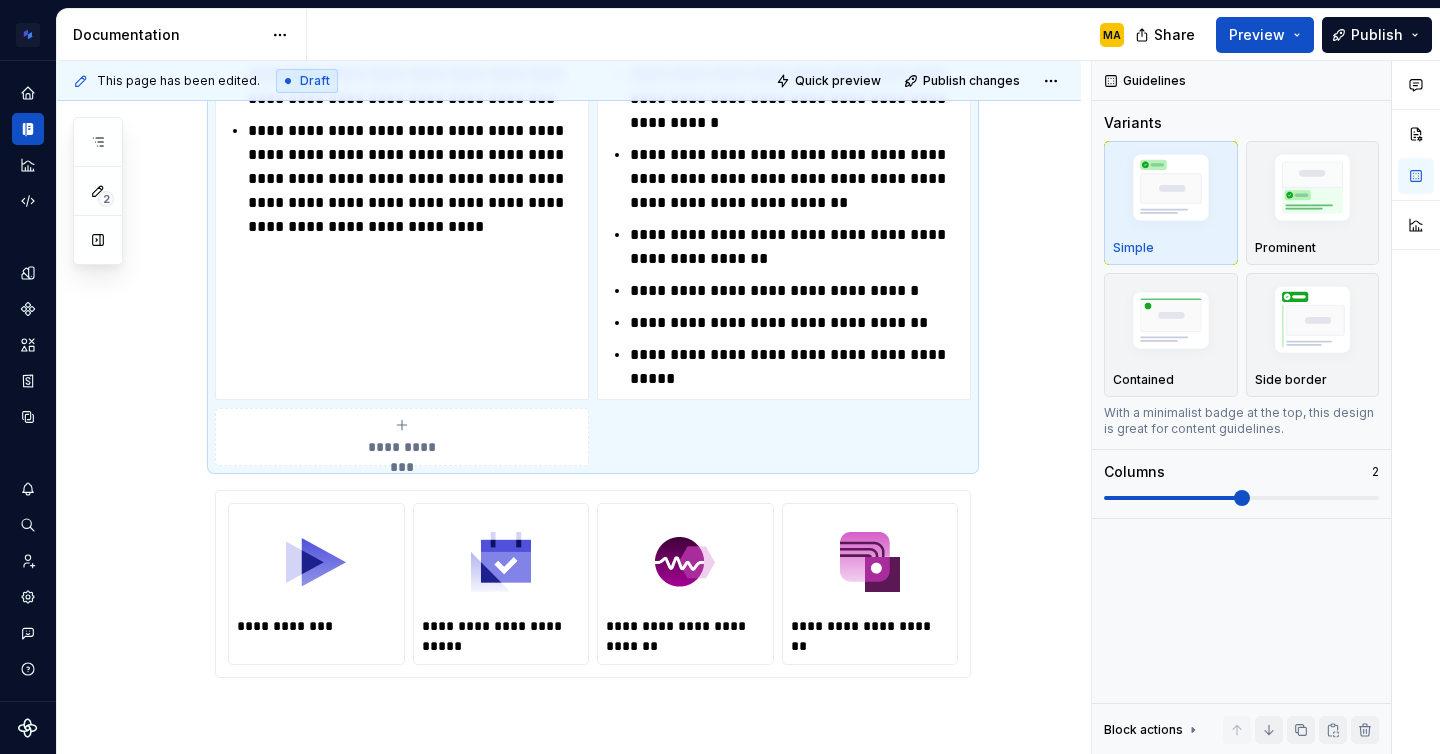 scroll, scrollTop: 1003, scrollLeft: 0, axis: vertical 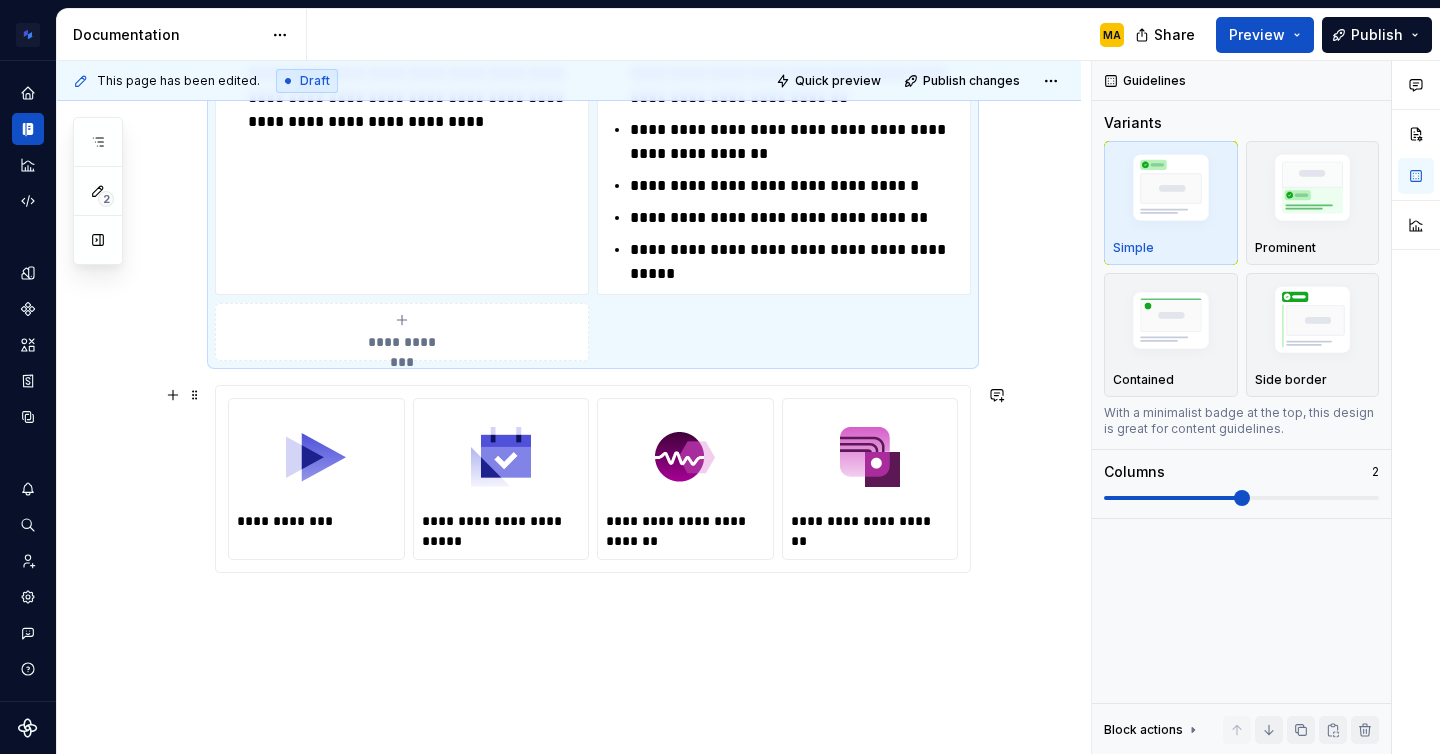 click on "**********" at bounding box center [593, 479] 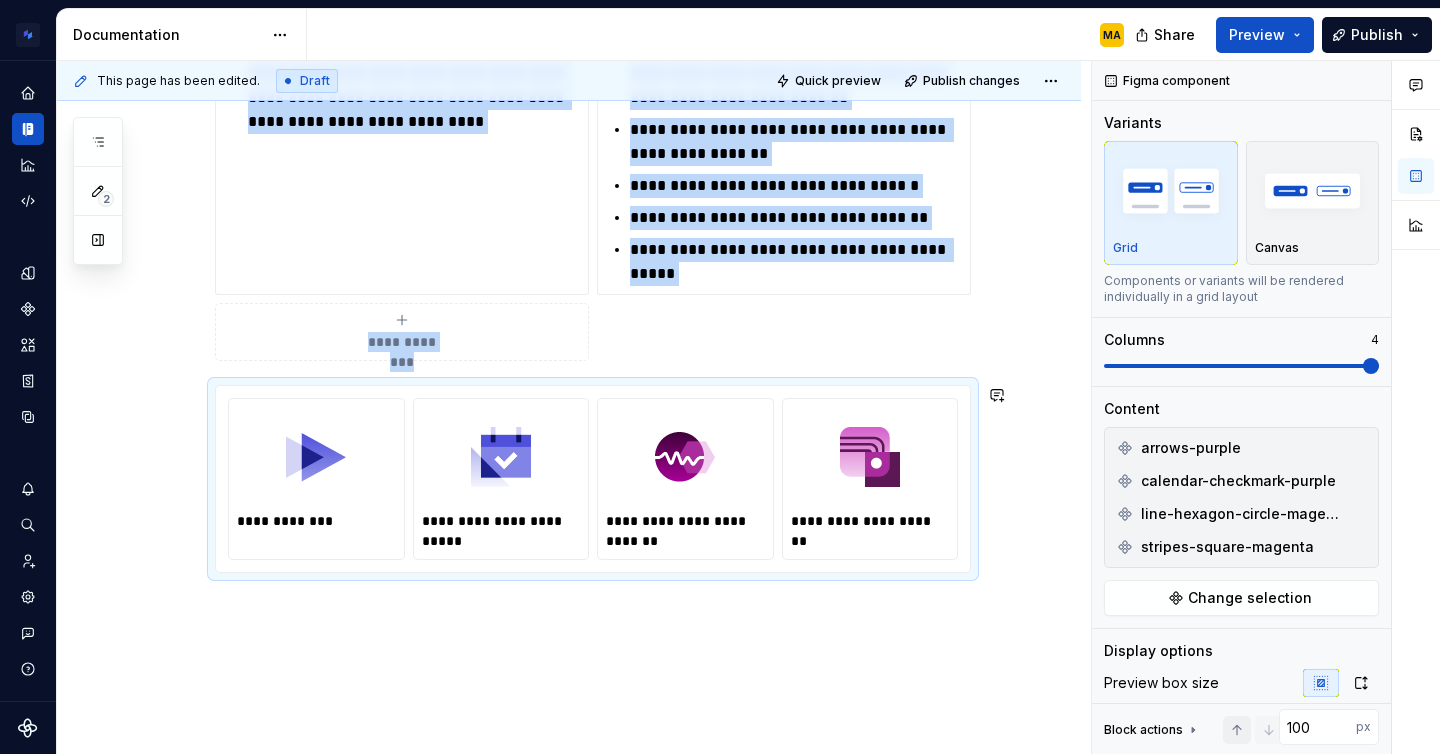 click on "**********" at bounding box center (569, 81) 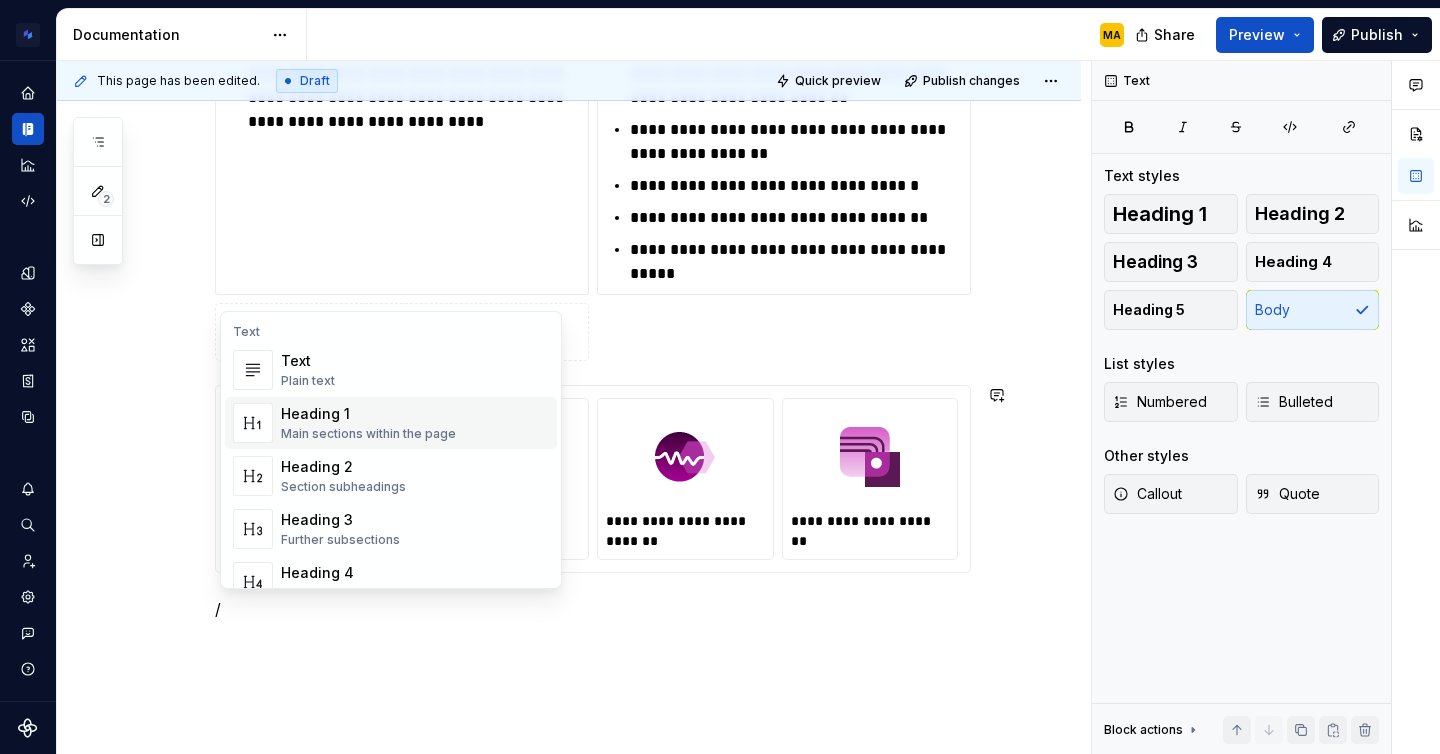 click on "Heading 1" at bounding box center [368, 414] 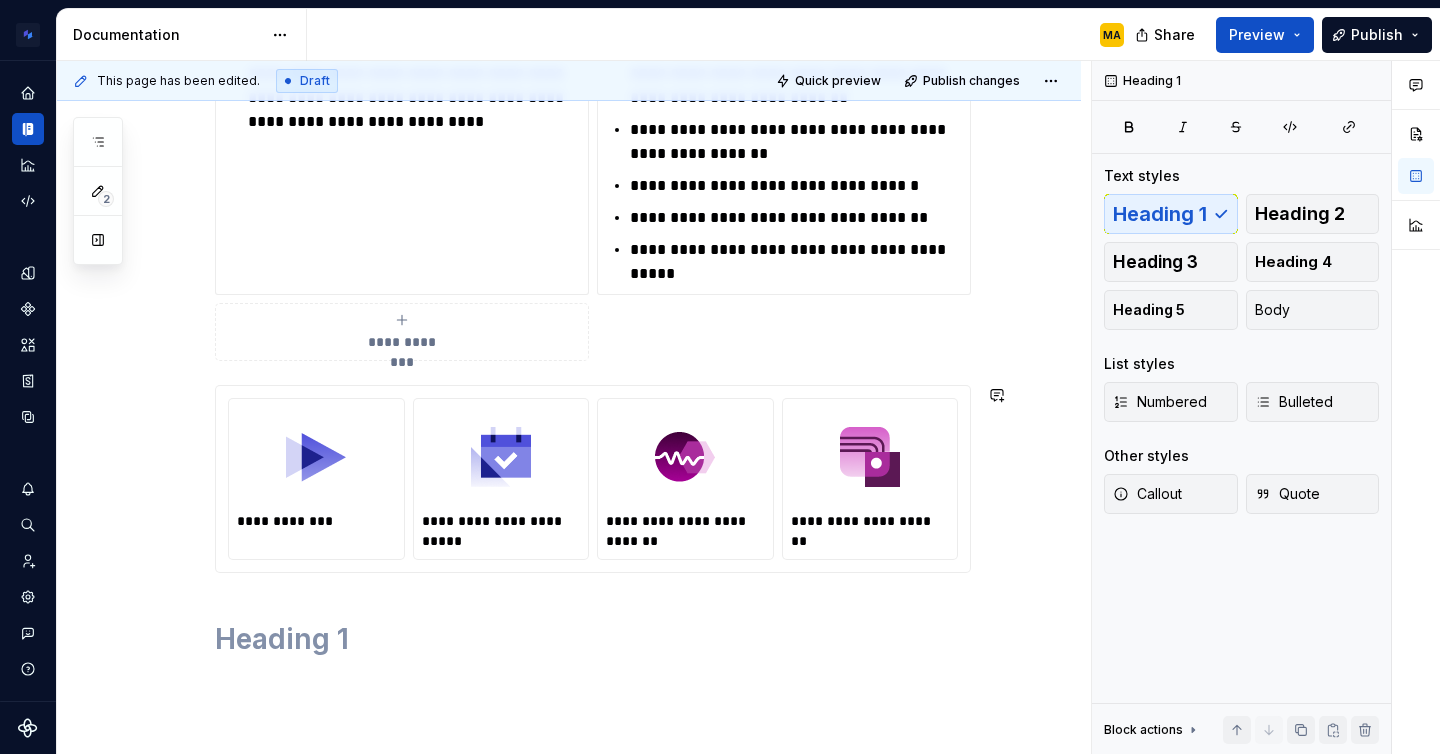 type 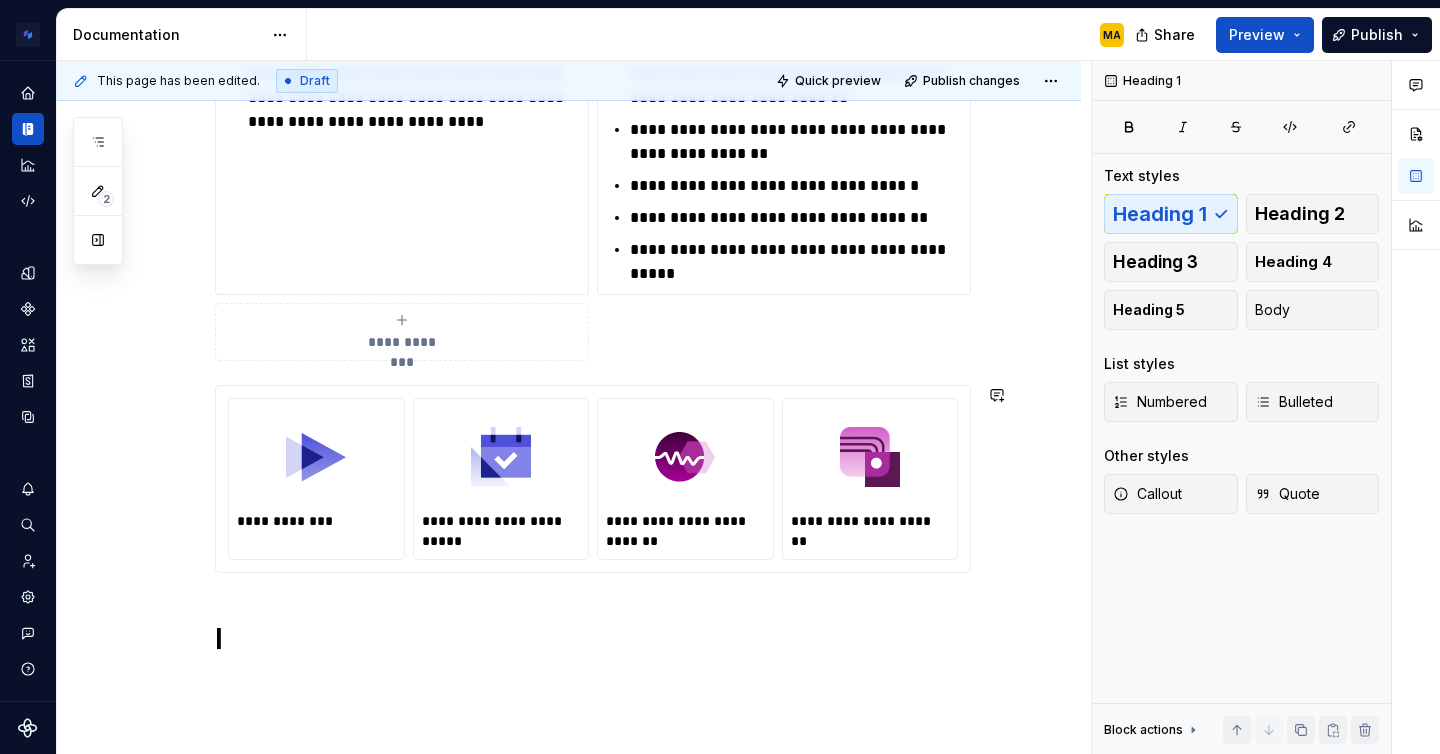 scroll, scrollTop: 1004, scrollLeft: 0, axis: vertical 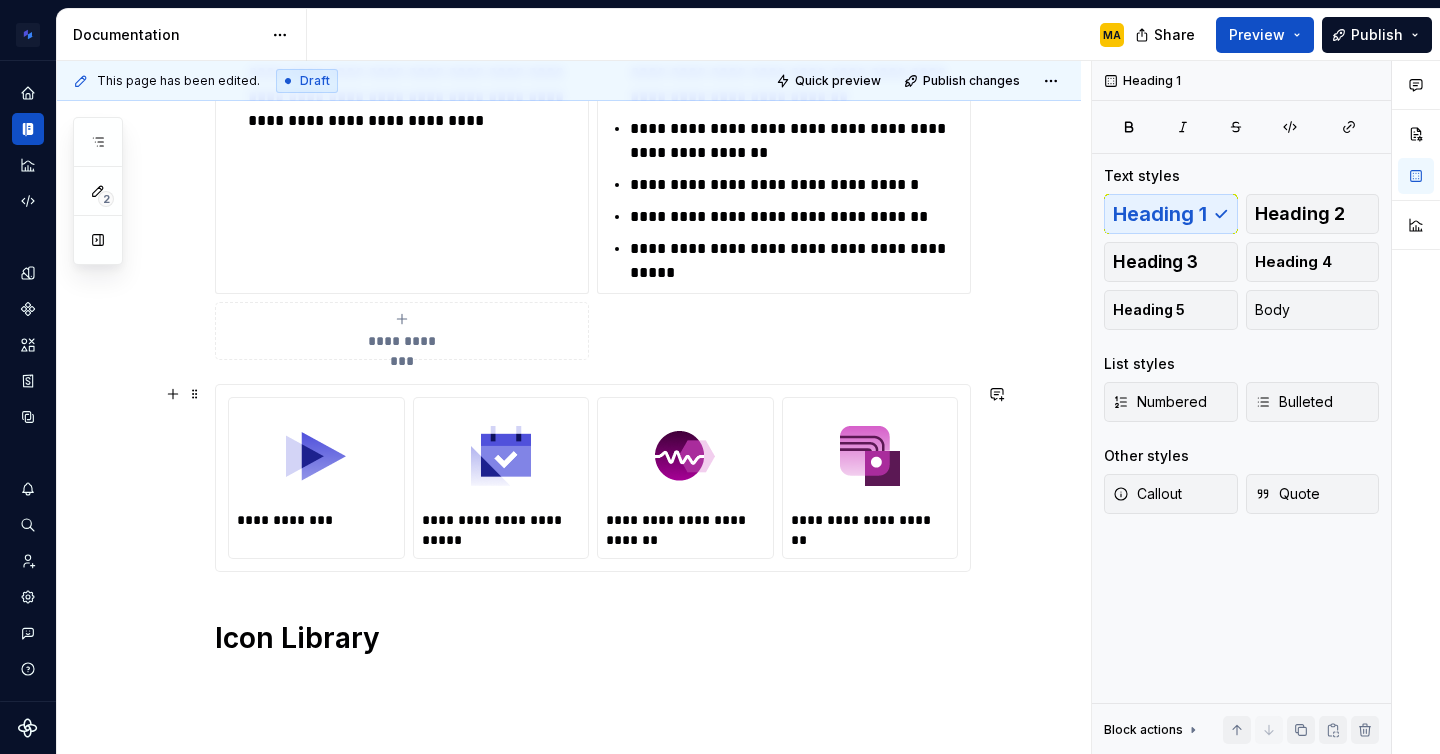 click on "**********" at bounding box center [569, 122] 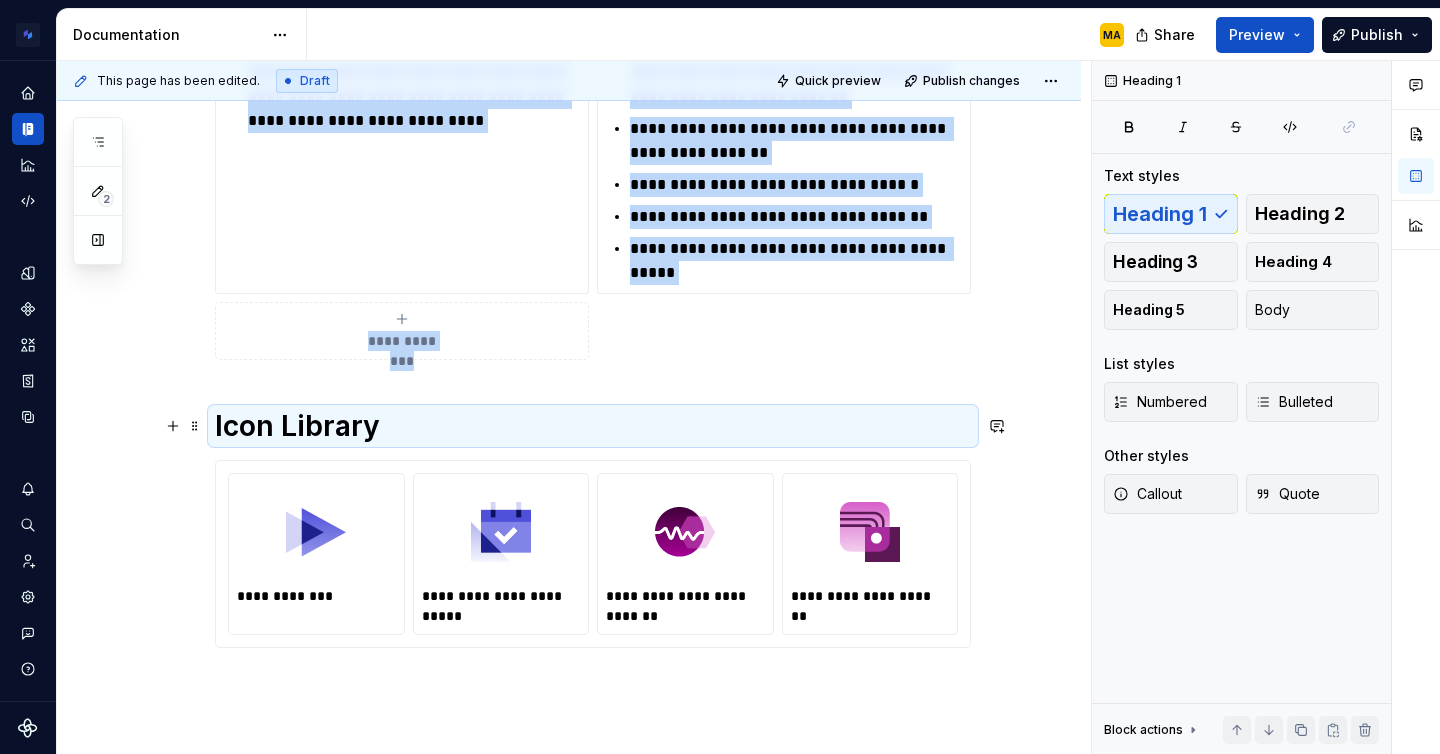 click on "Icon Library" at bounding box center (593, 426) 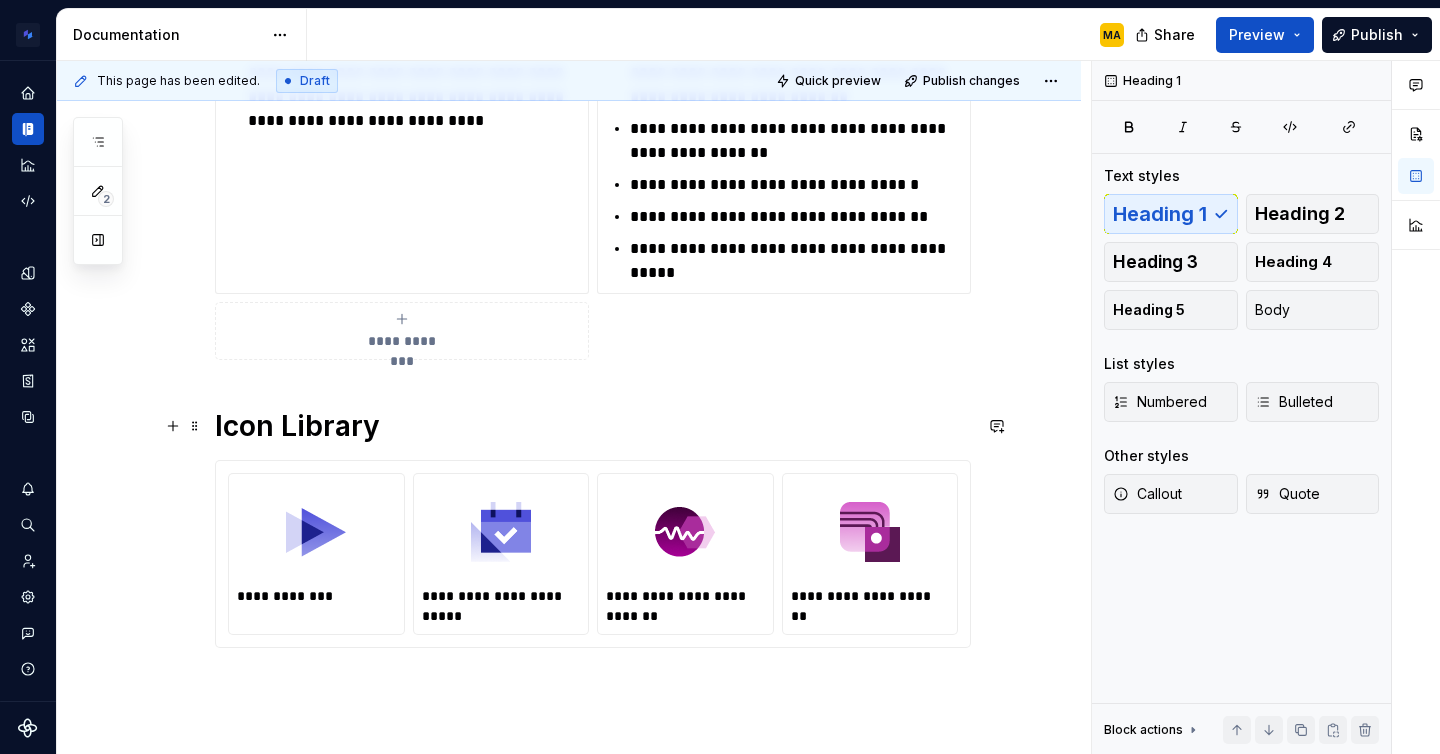 click on "Icon Library" at bounding box center [593, 426] 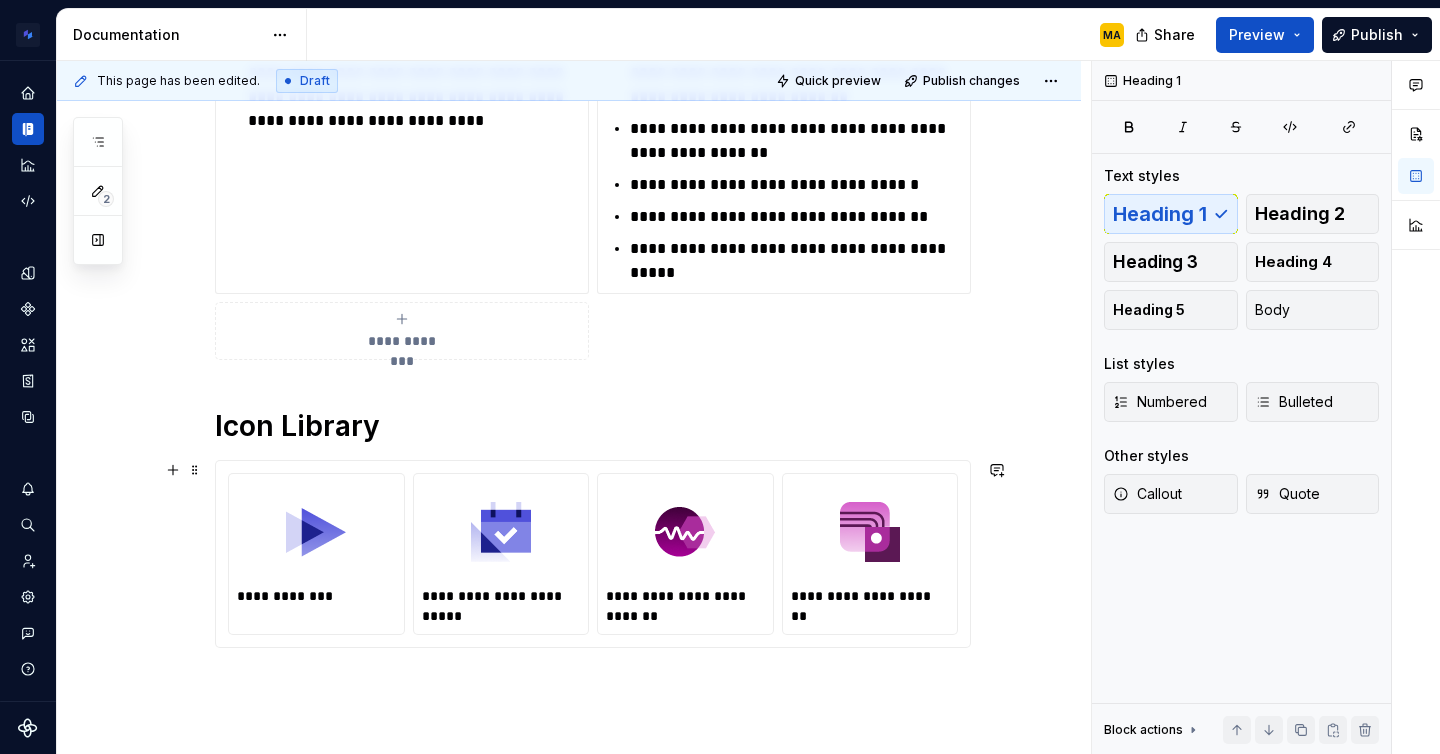 click on "**********" at bounding box center [569, 118] 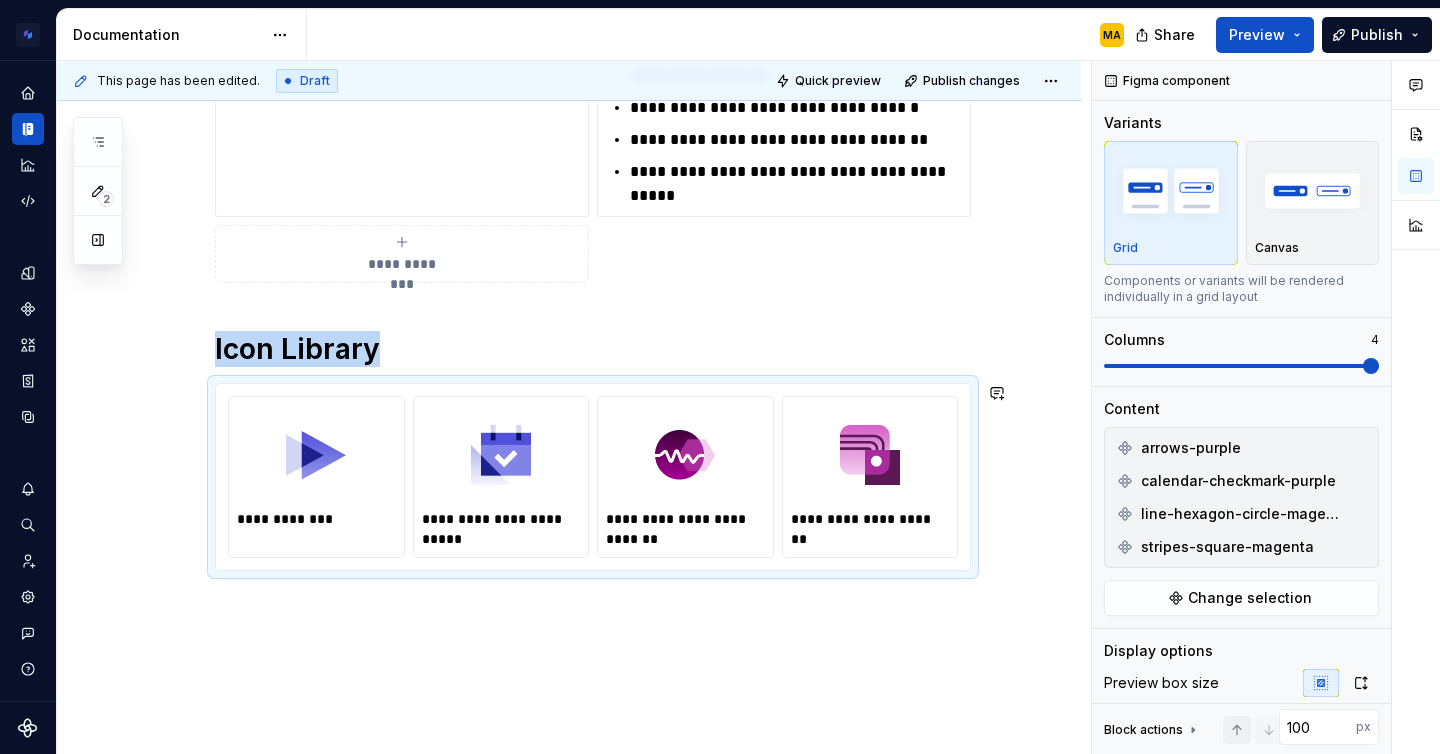 scroll, scrollTop: 1095, scrollLeft: 0, axis: vertical 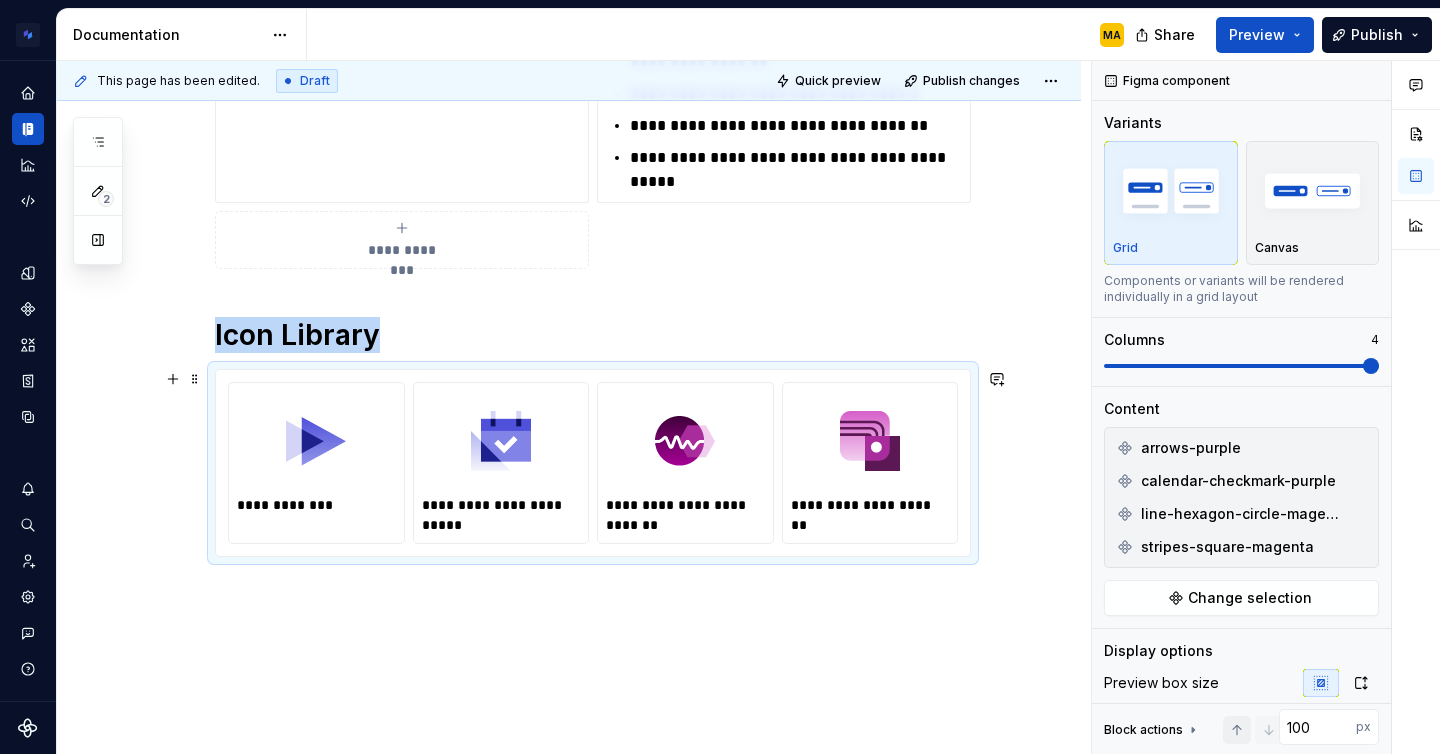 click at bounding box center (316, 441) 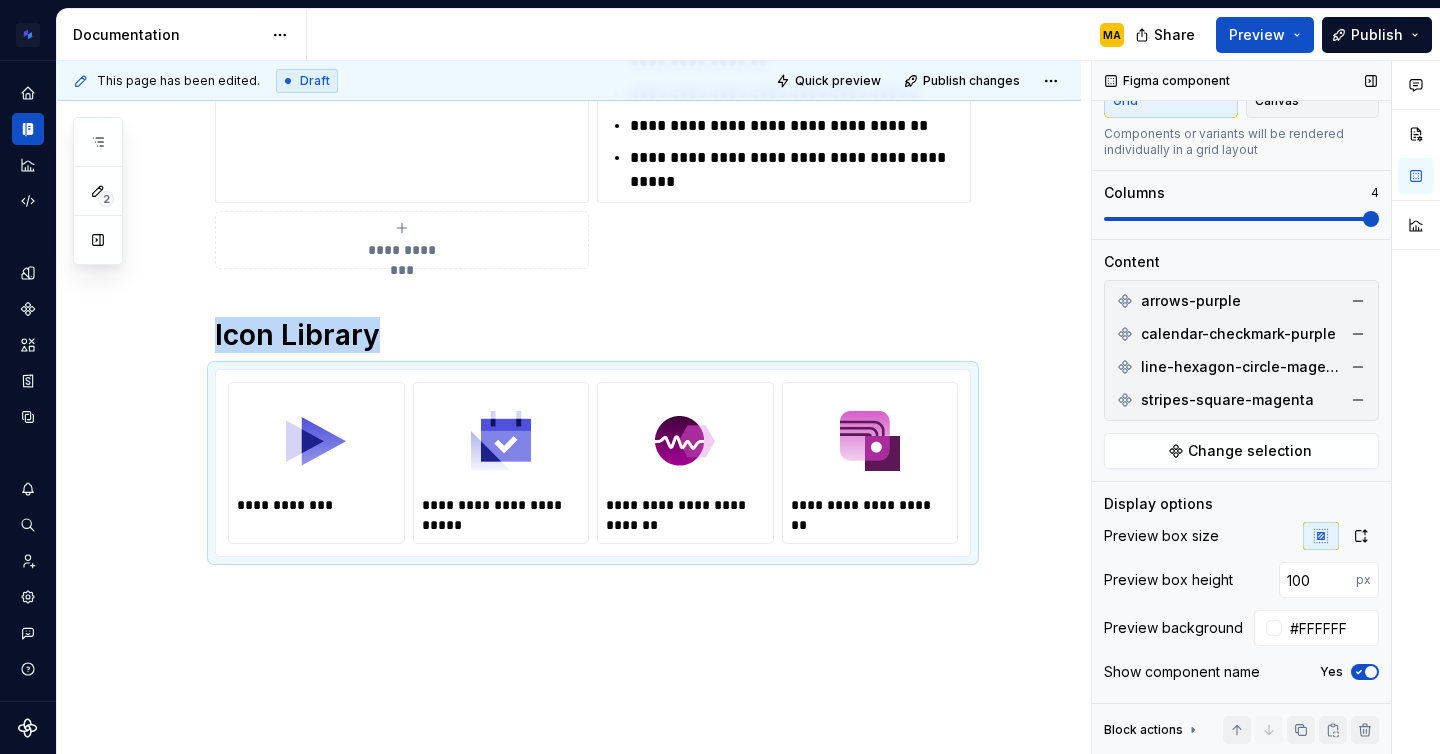scroll, scrollTop: 145, scrollLeft: 0, axis: vertical 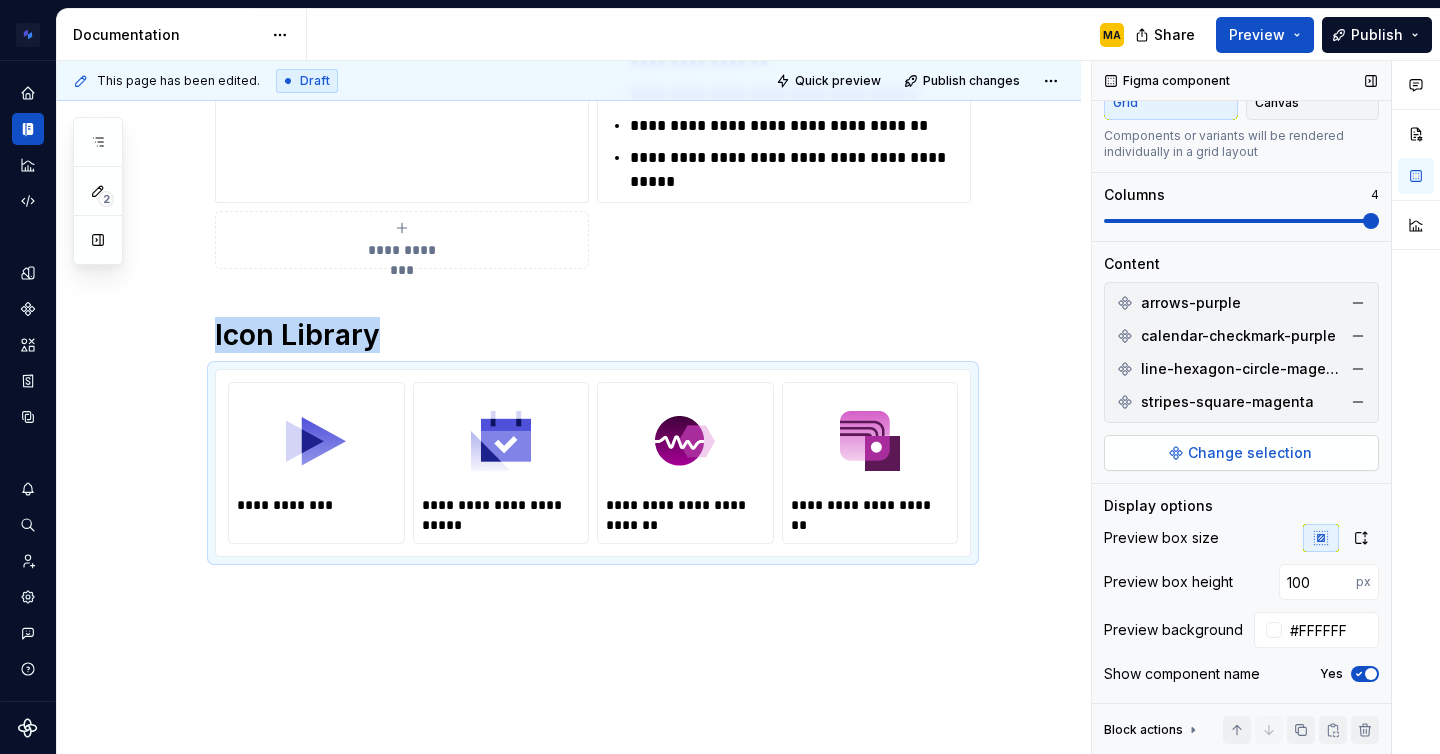 click on "Change selection" at bounding box center (1250, 453) 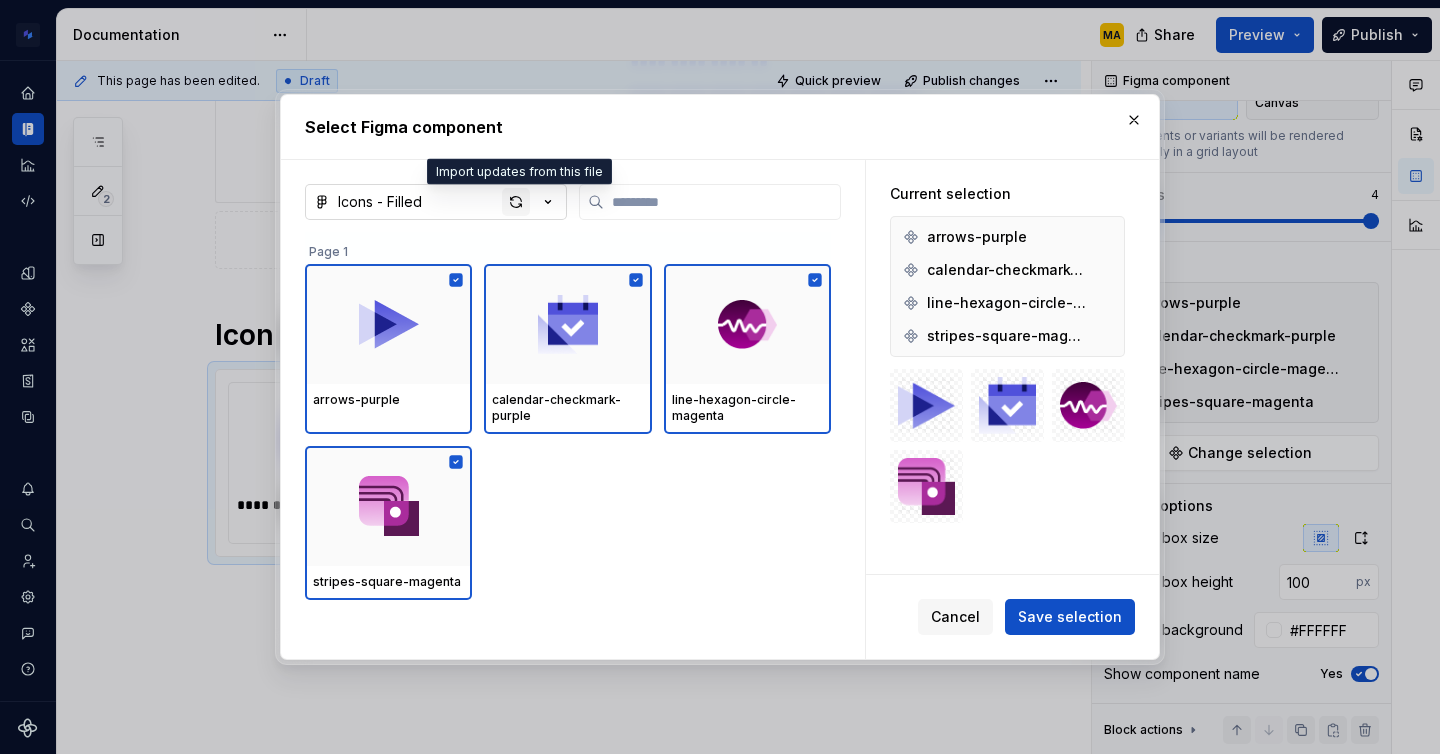 click at bounding box center (516, 202) 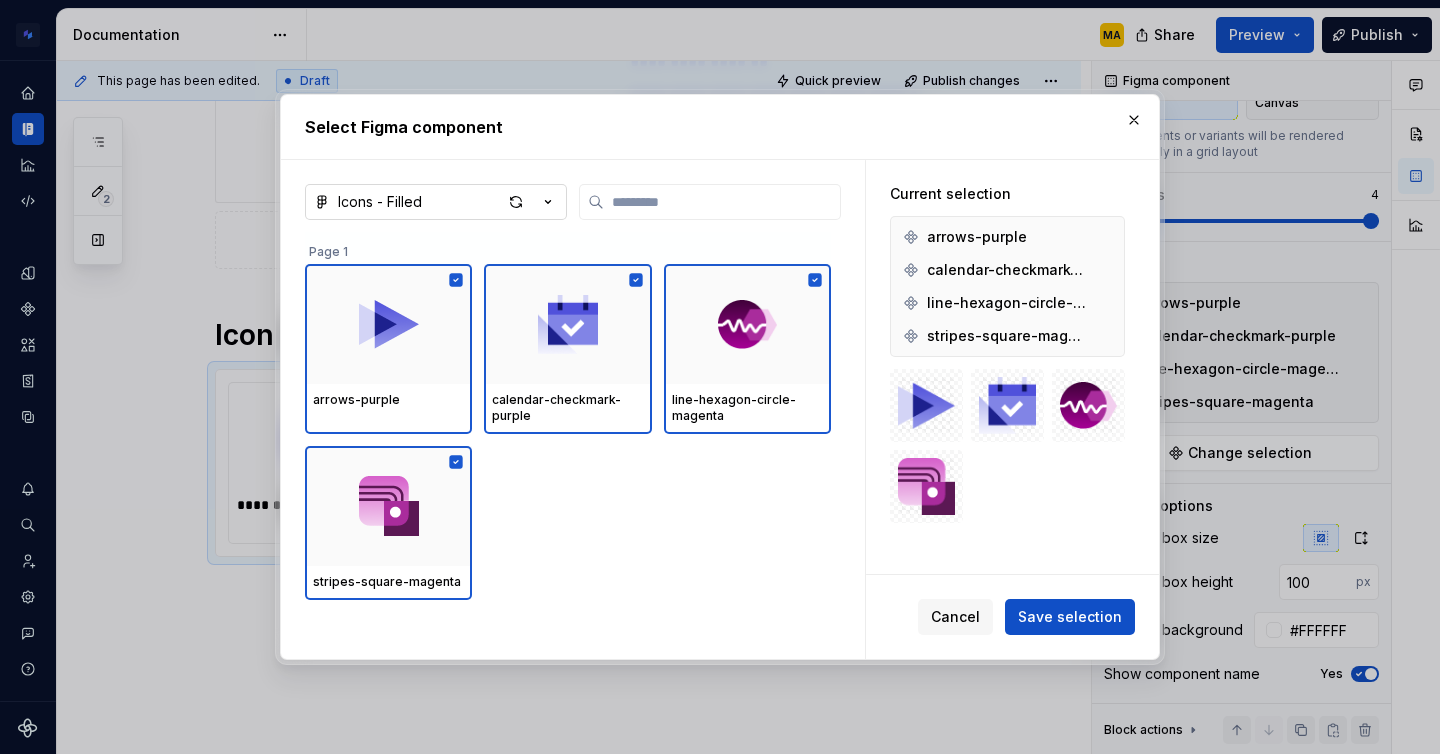type on "*" 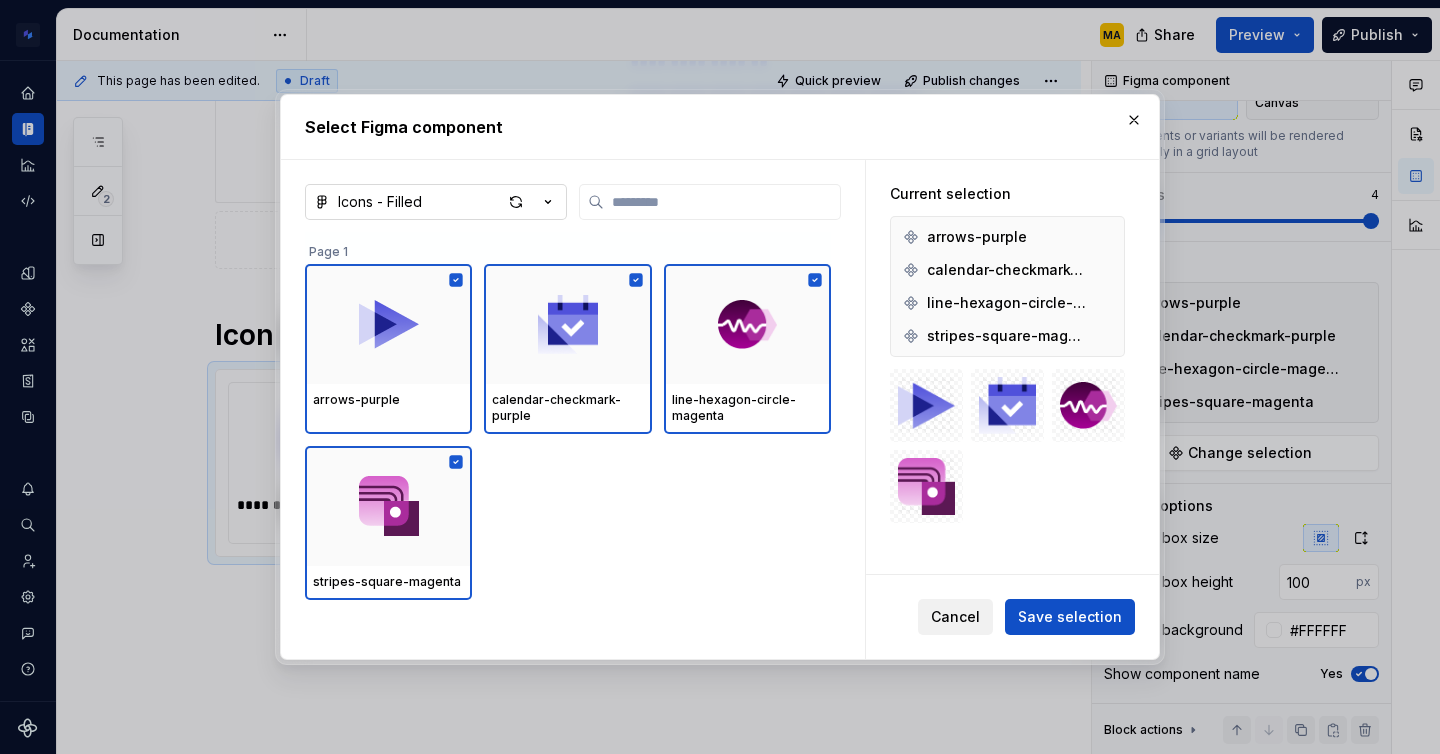 click on "Cancel" at bounding box center [955, 617] 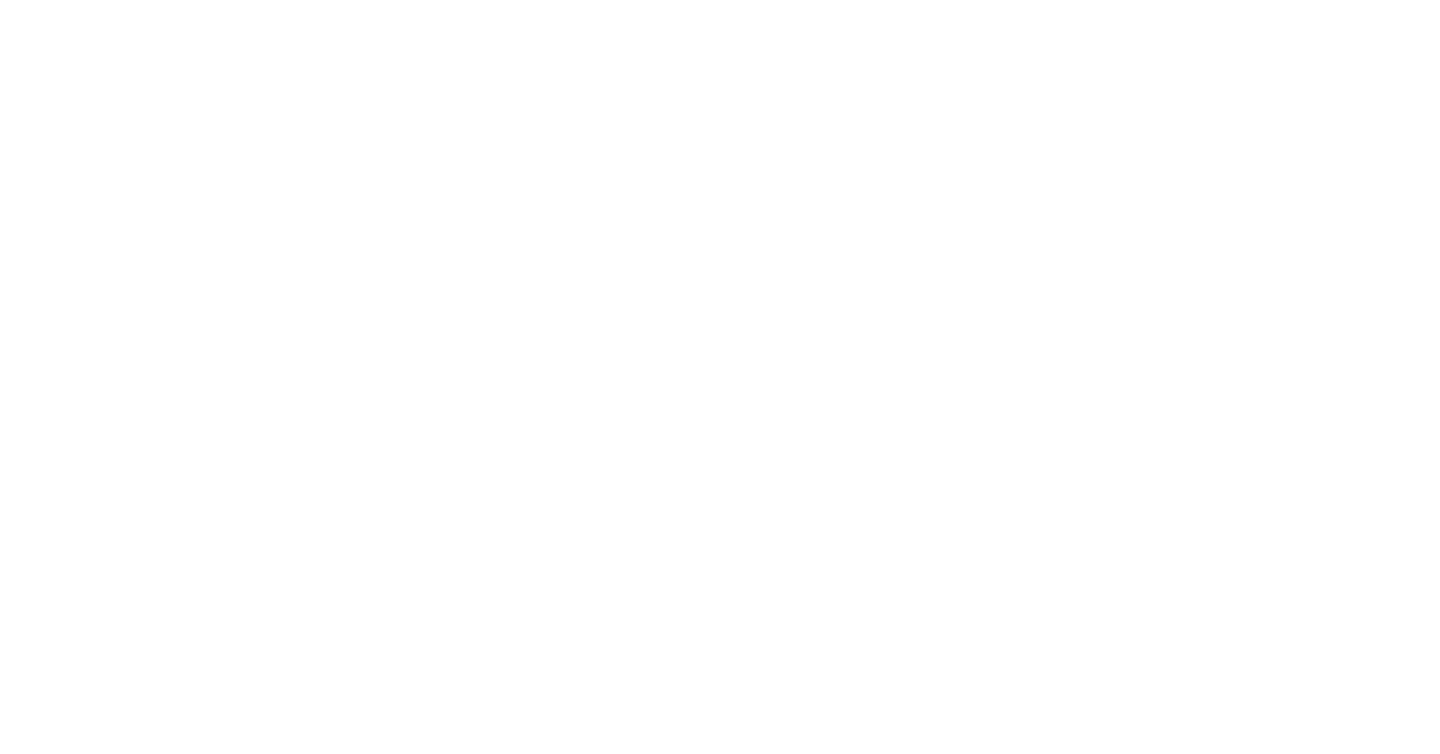 scroll, scrollTop: 0, scrollLeft: 0, axis: both 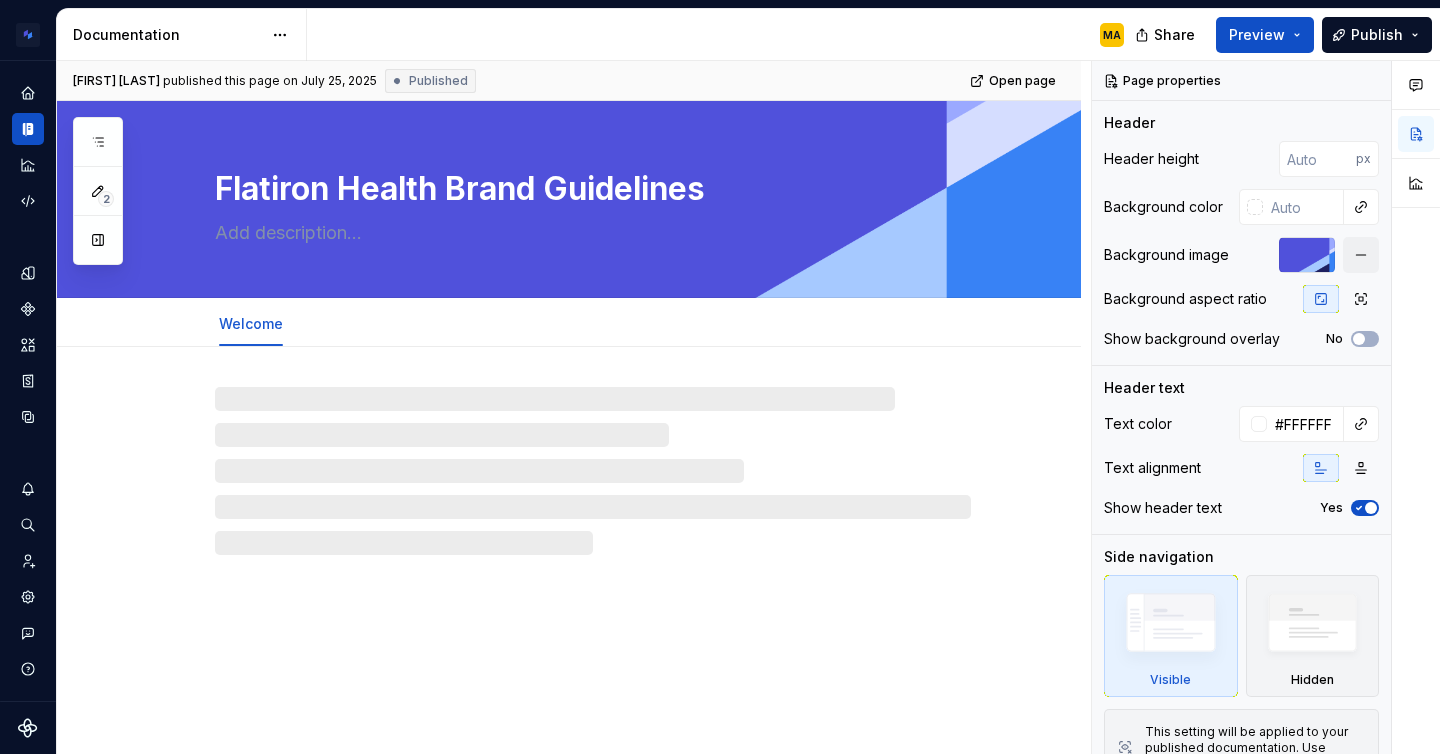 type on "*" 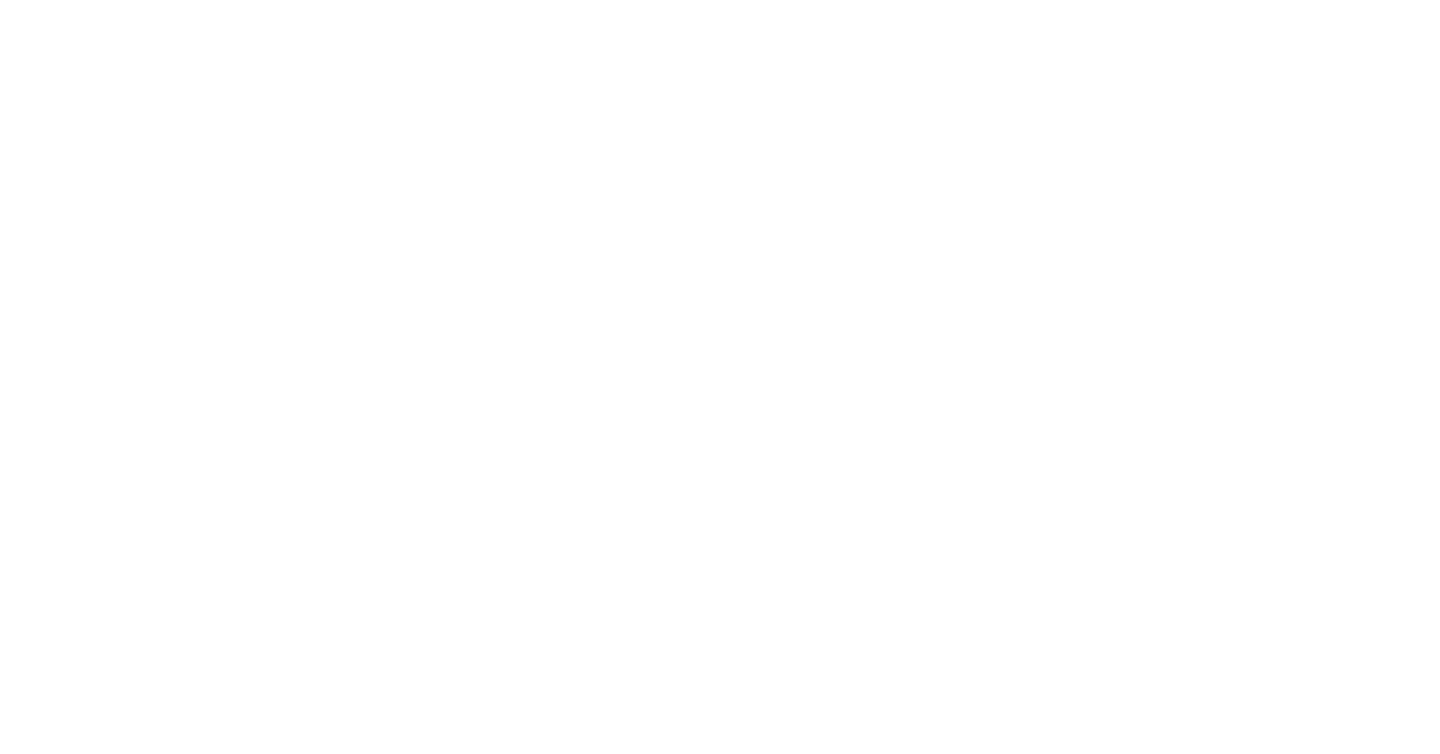 scroll, scrollTop: 0, scrollLeft: 0, axis: both 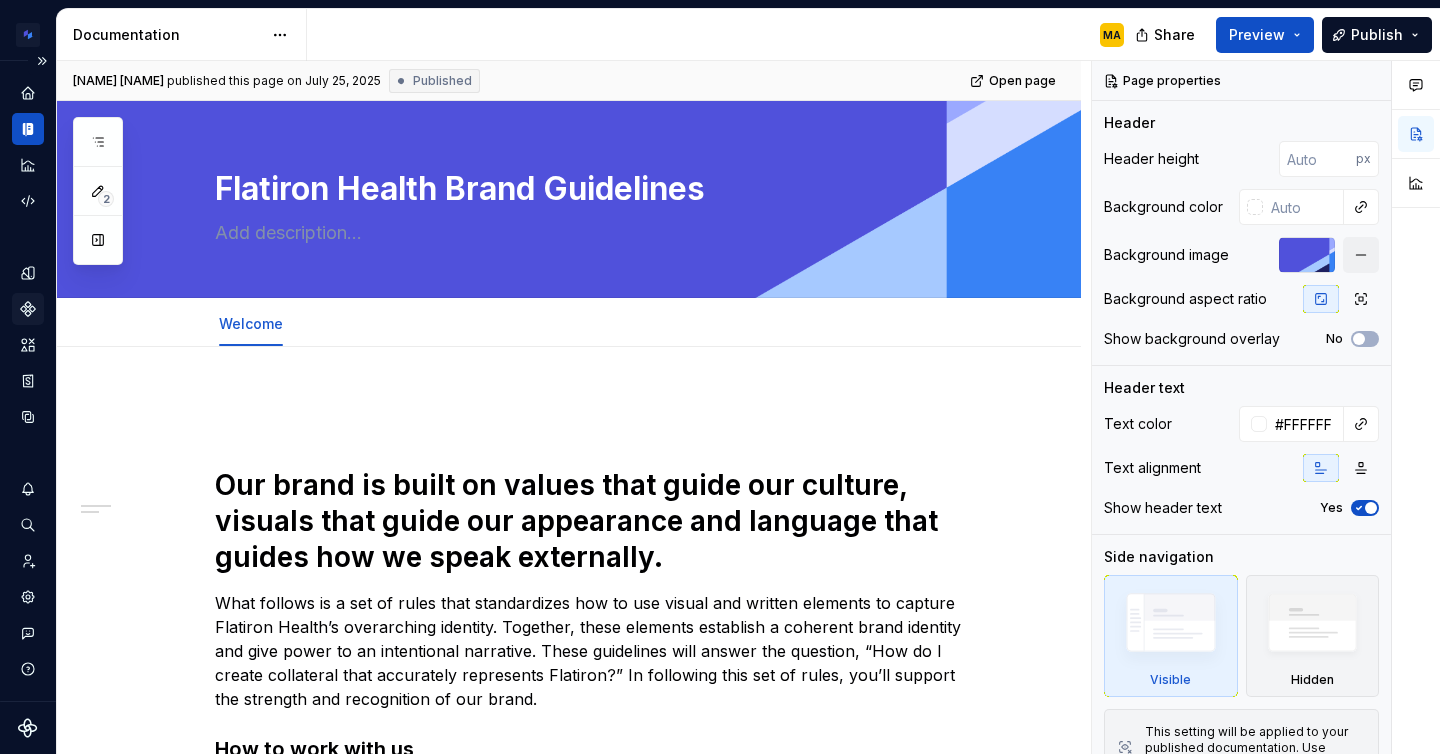click 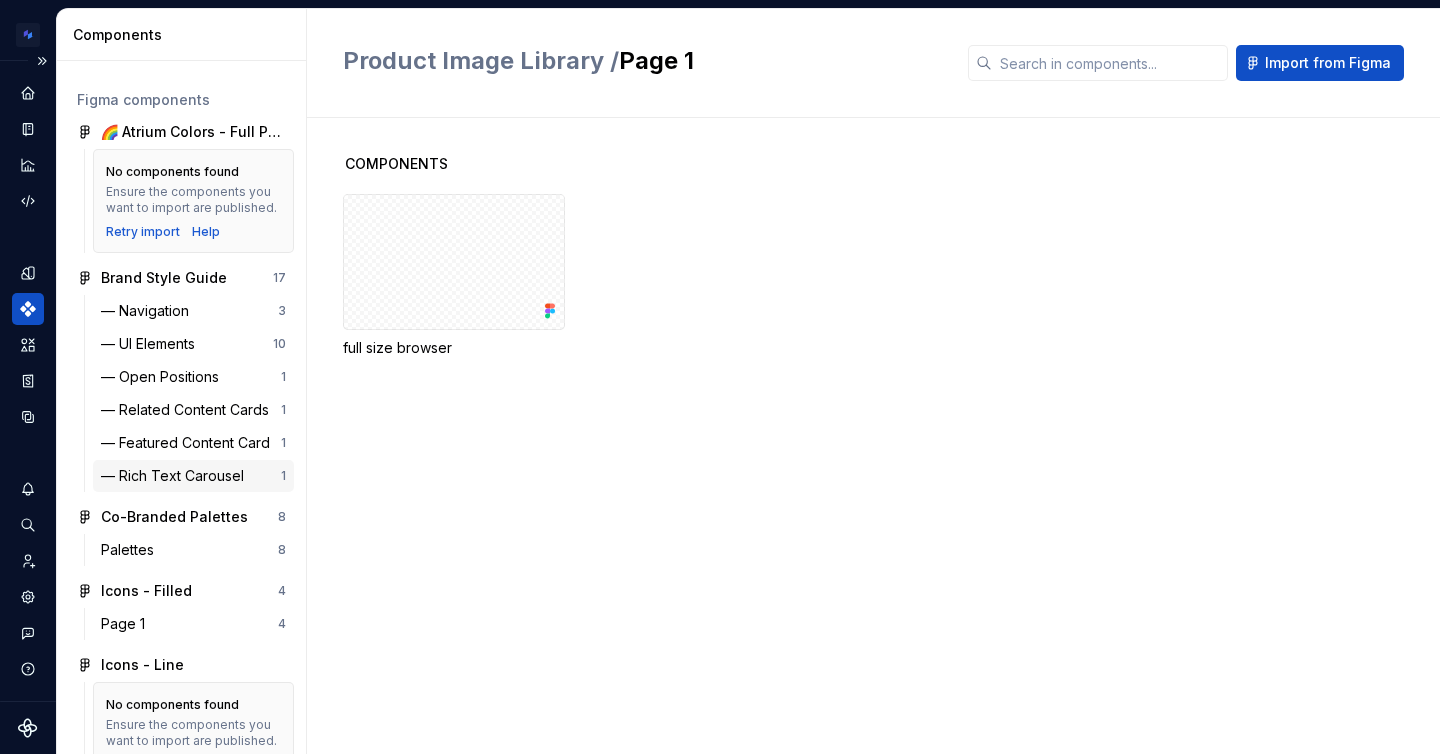 scroll, scrollTop: 71, scrollLeft: 0, axis: vertical 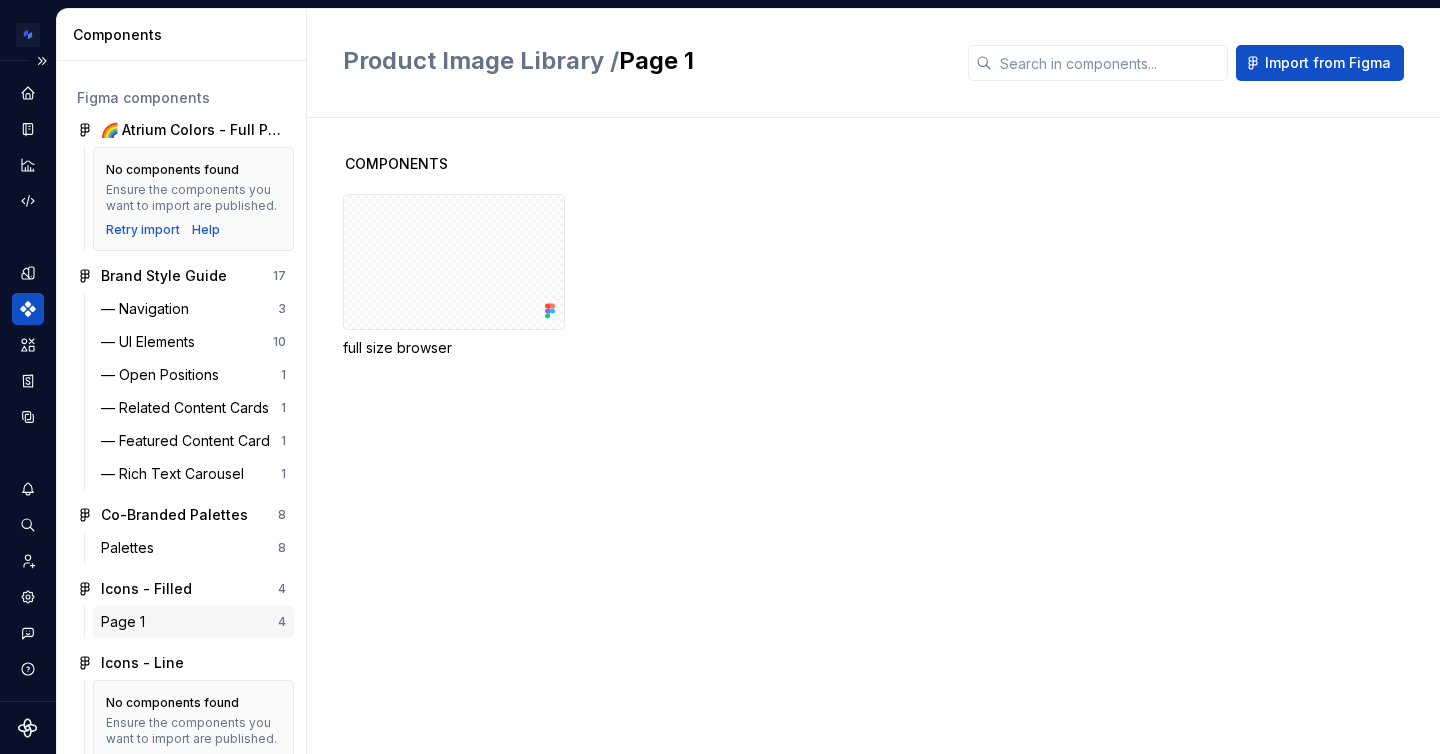 click on "Page 1" at bounding box center (127, 622) 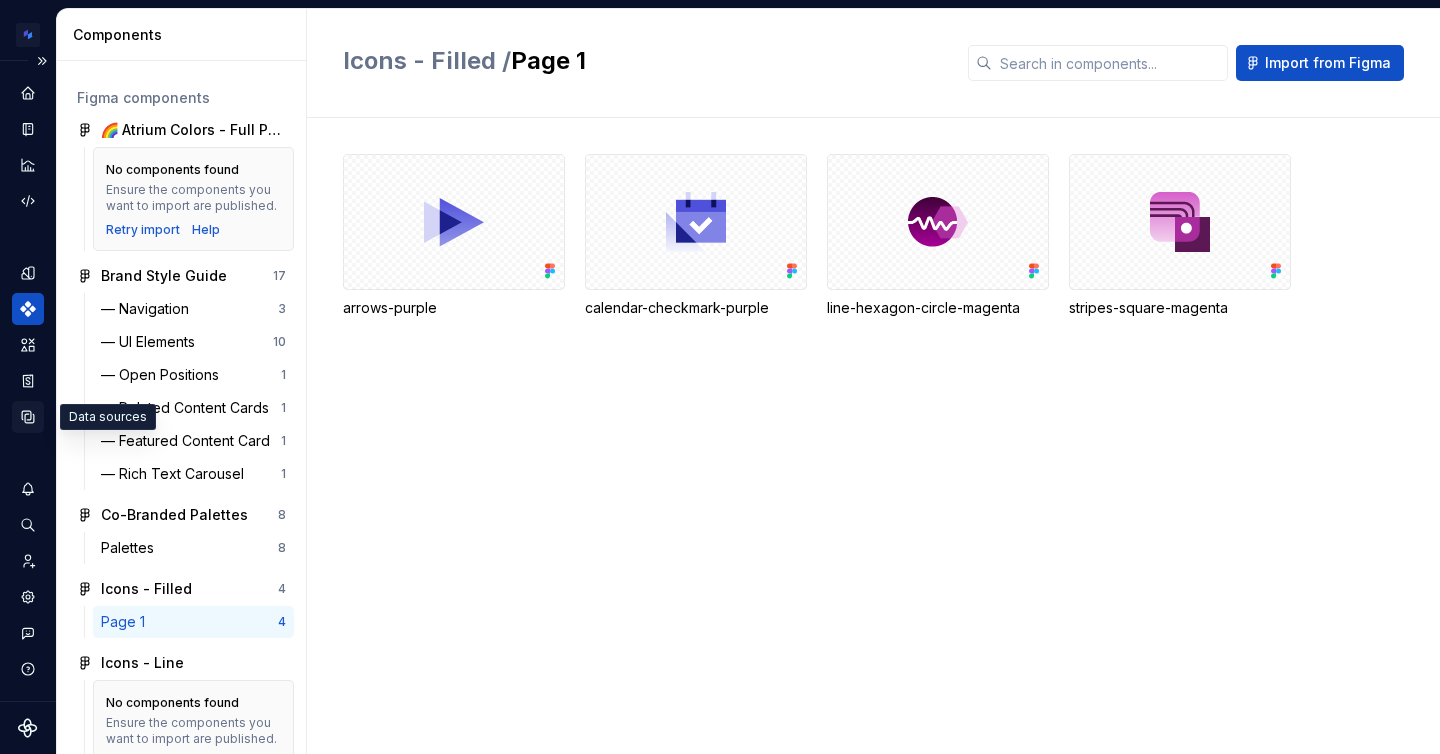 click 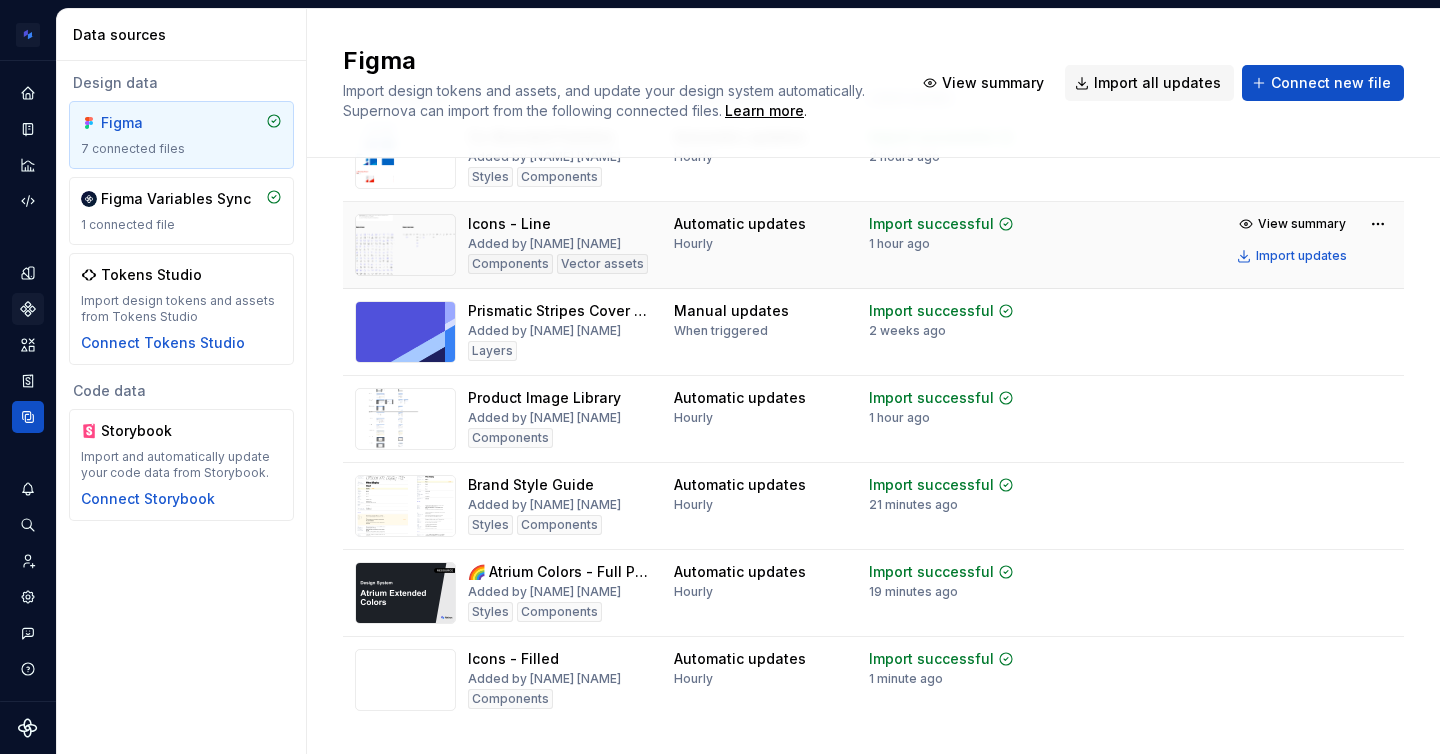 scroll, scrollTop: 157, scrollLeft: 0, axis: vertical 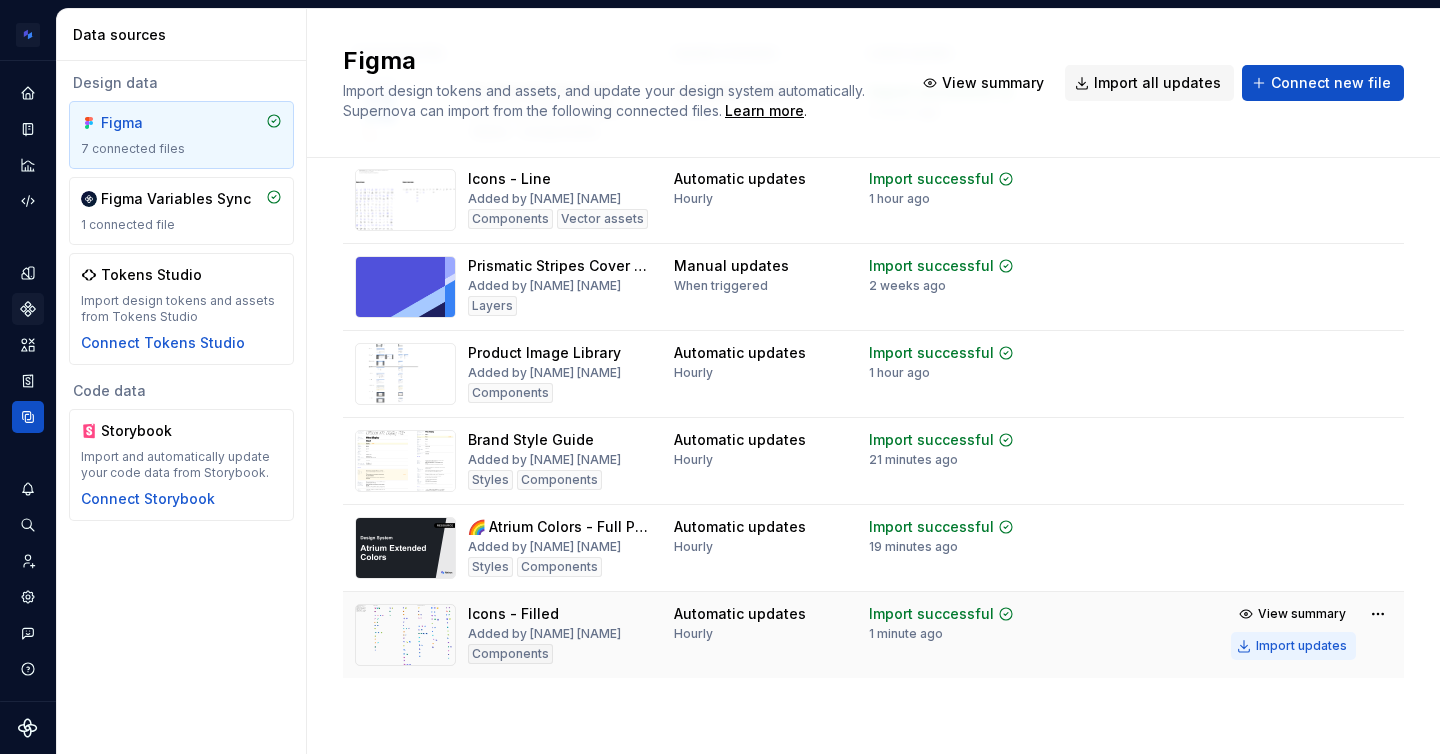 click on "Import updates" at bounding box center (1301, 646) 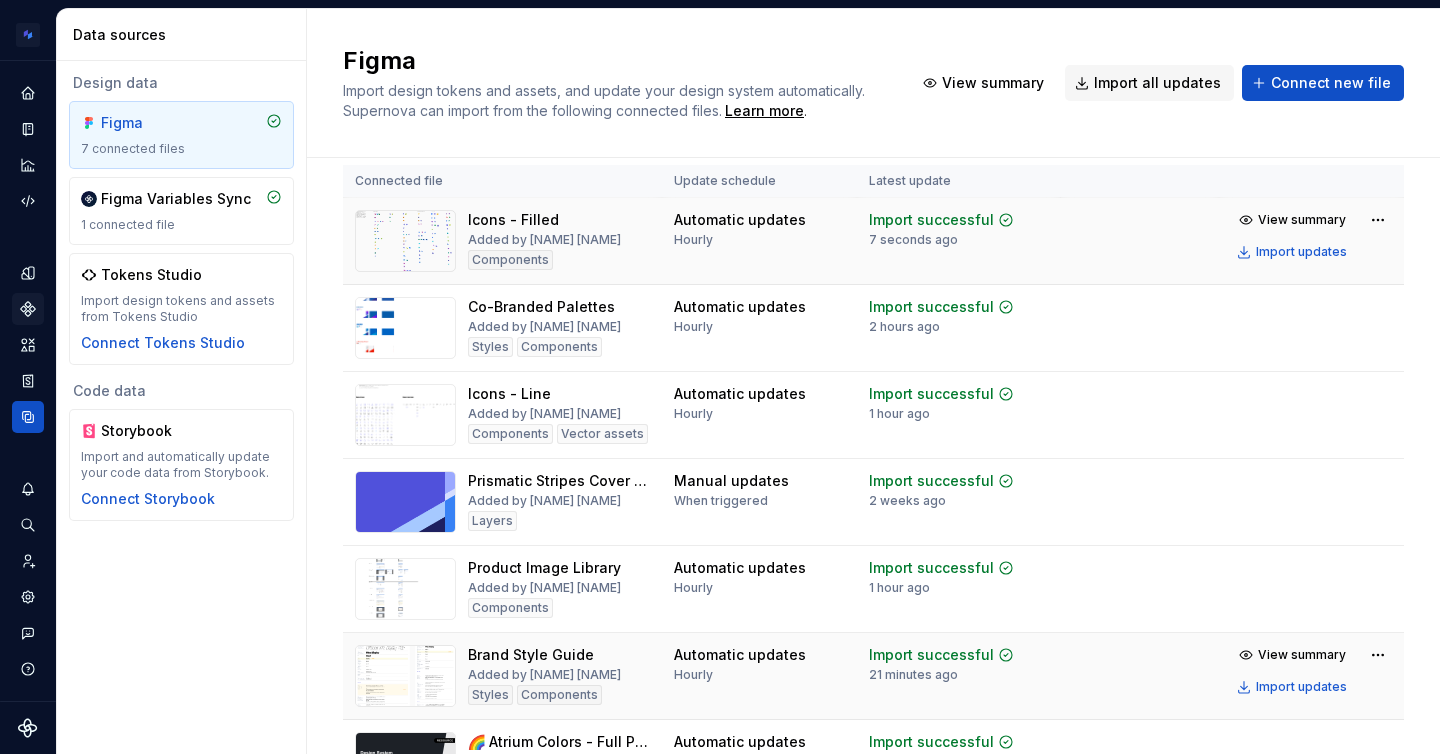 scroll, scrollTop: 0, scrollLeft: 0, axis: both 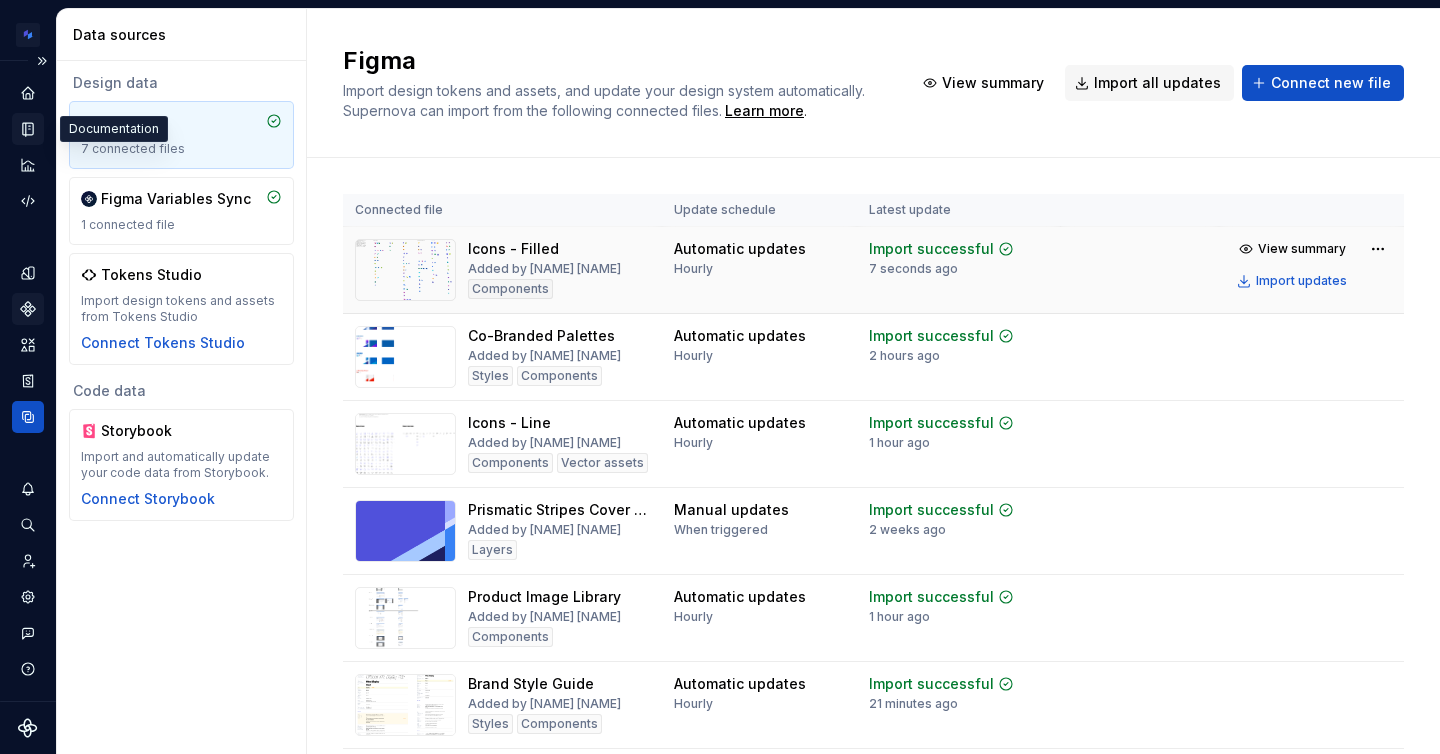 click 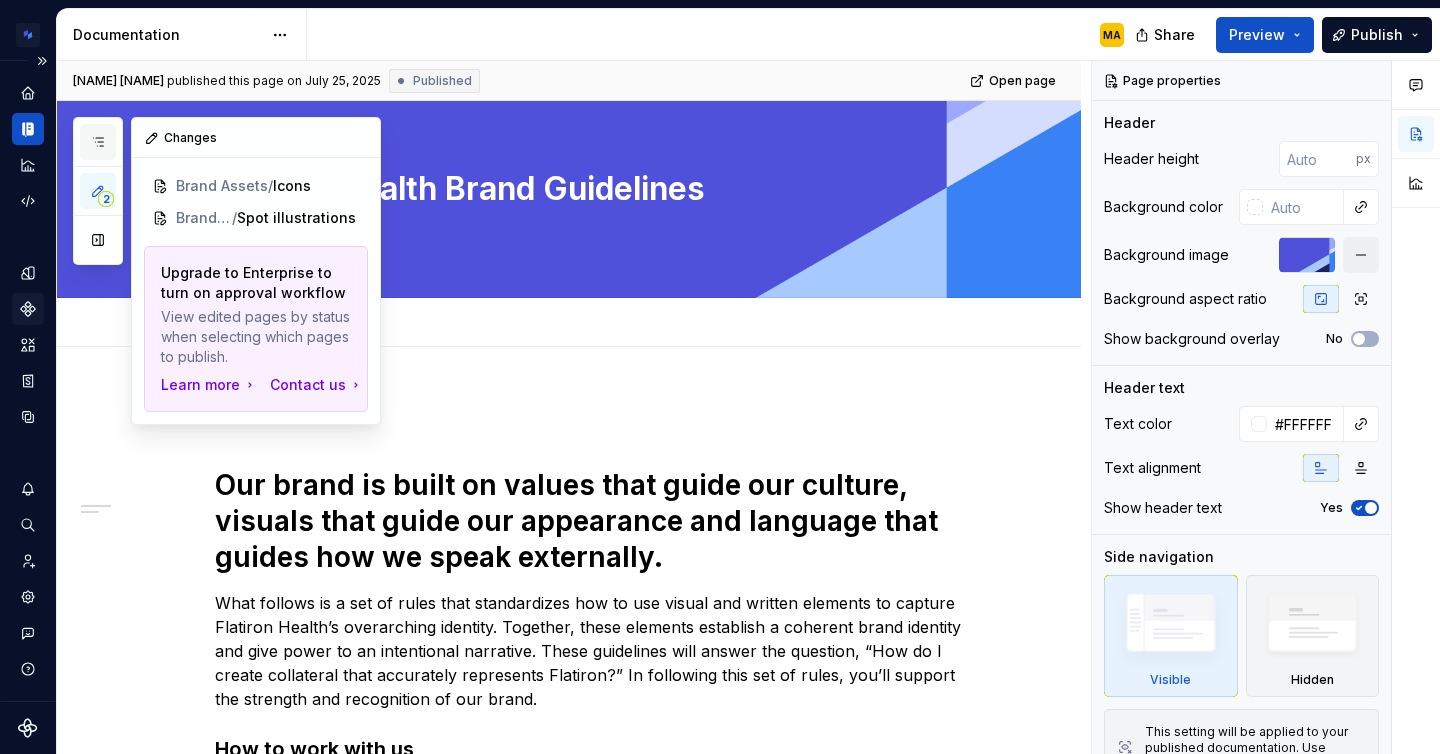 click 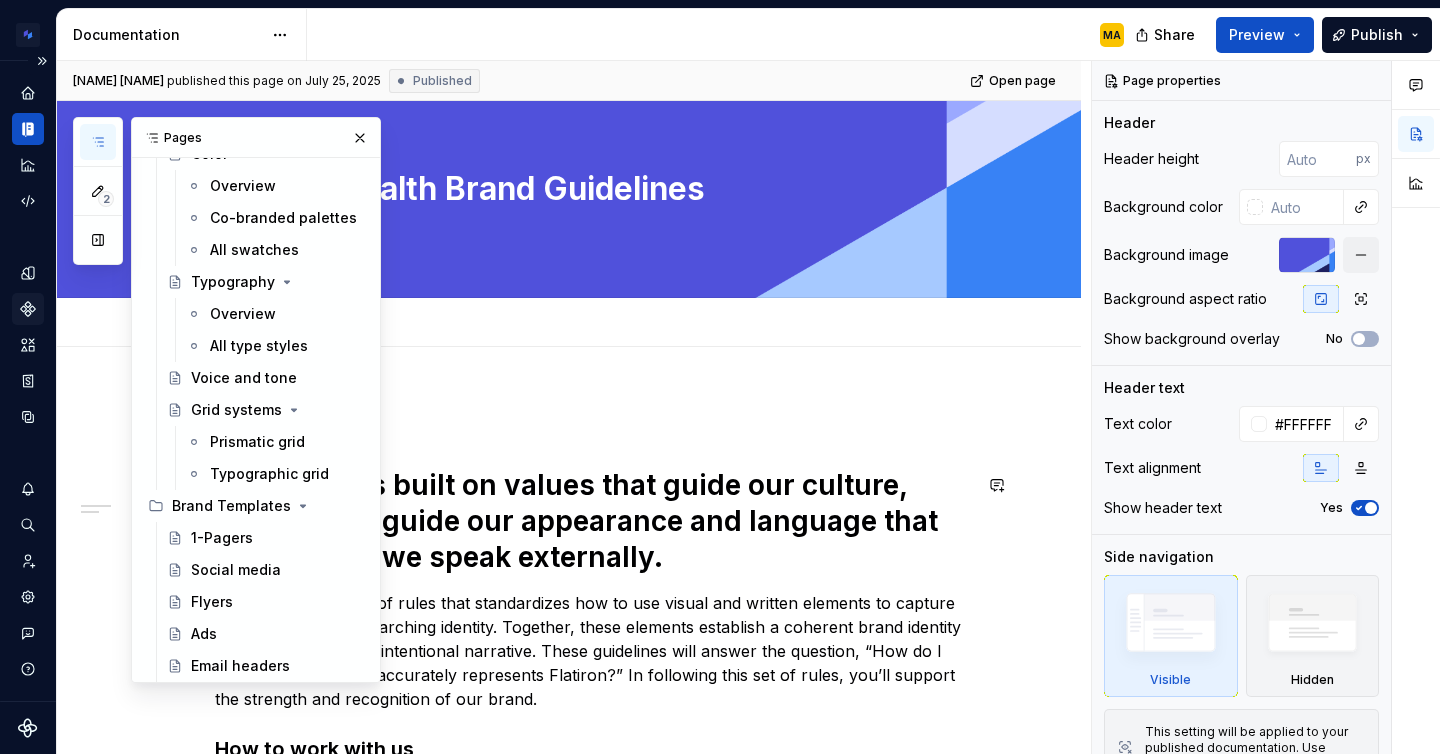 scroll, scrollTop: 612, scrollLeft: 0, axis: vertical 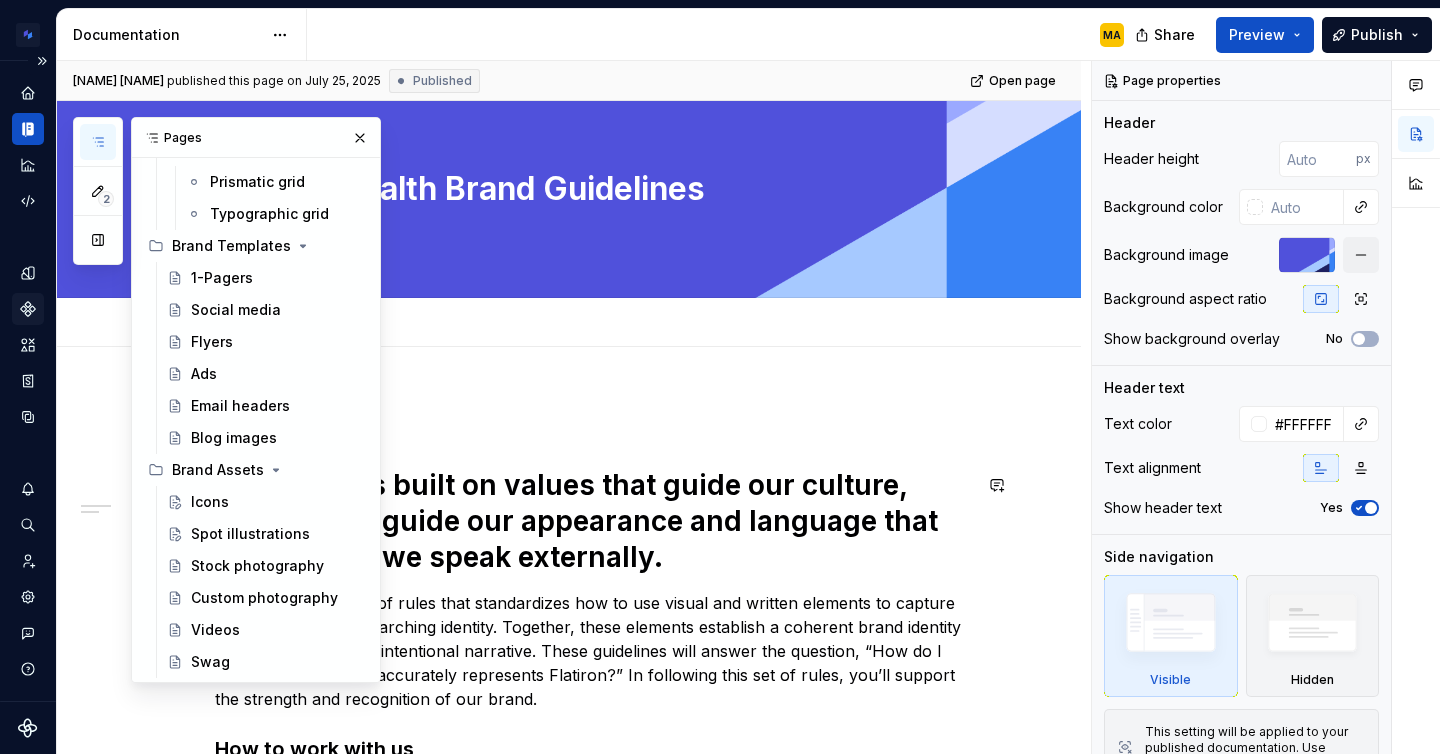 click on "Icons" at bounding box center (277, 502) 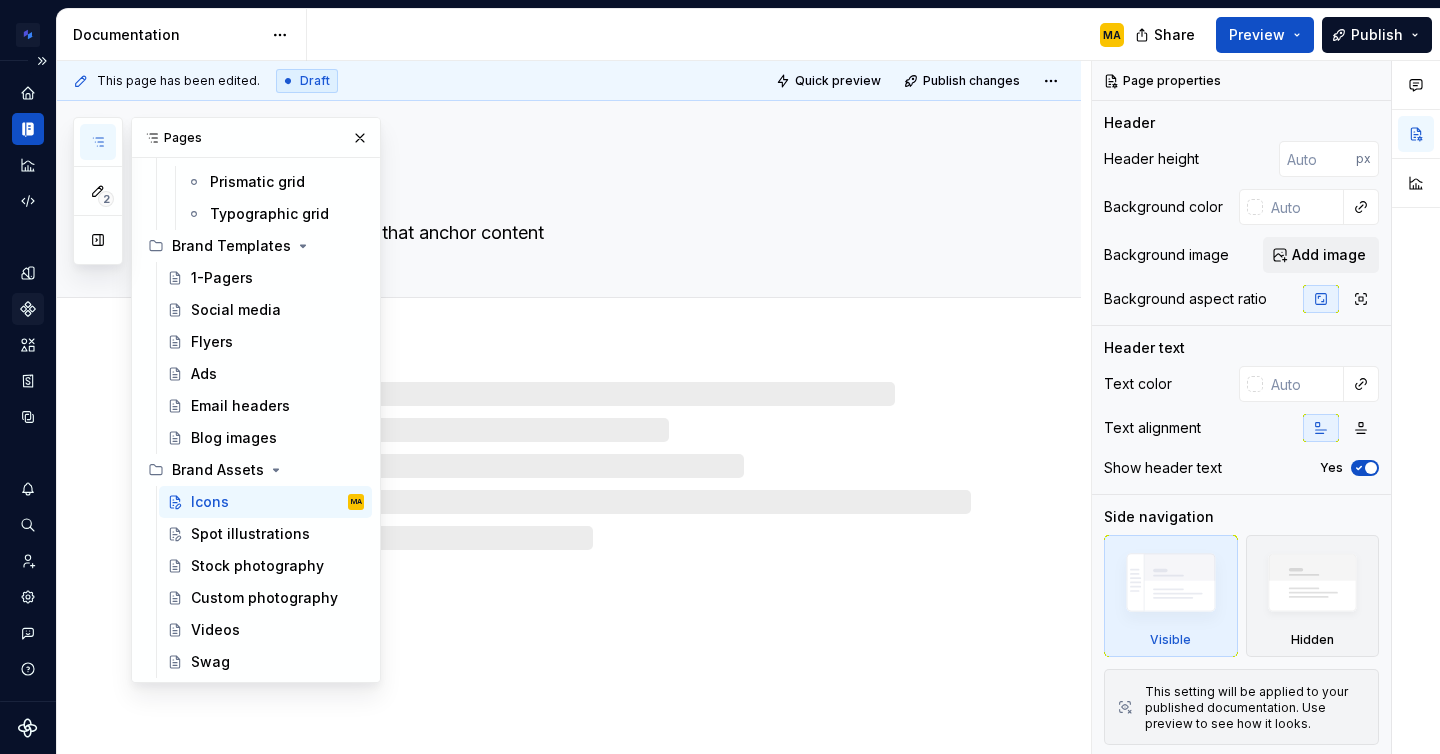 click on "MA" at bounding box center [723, 35] 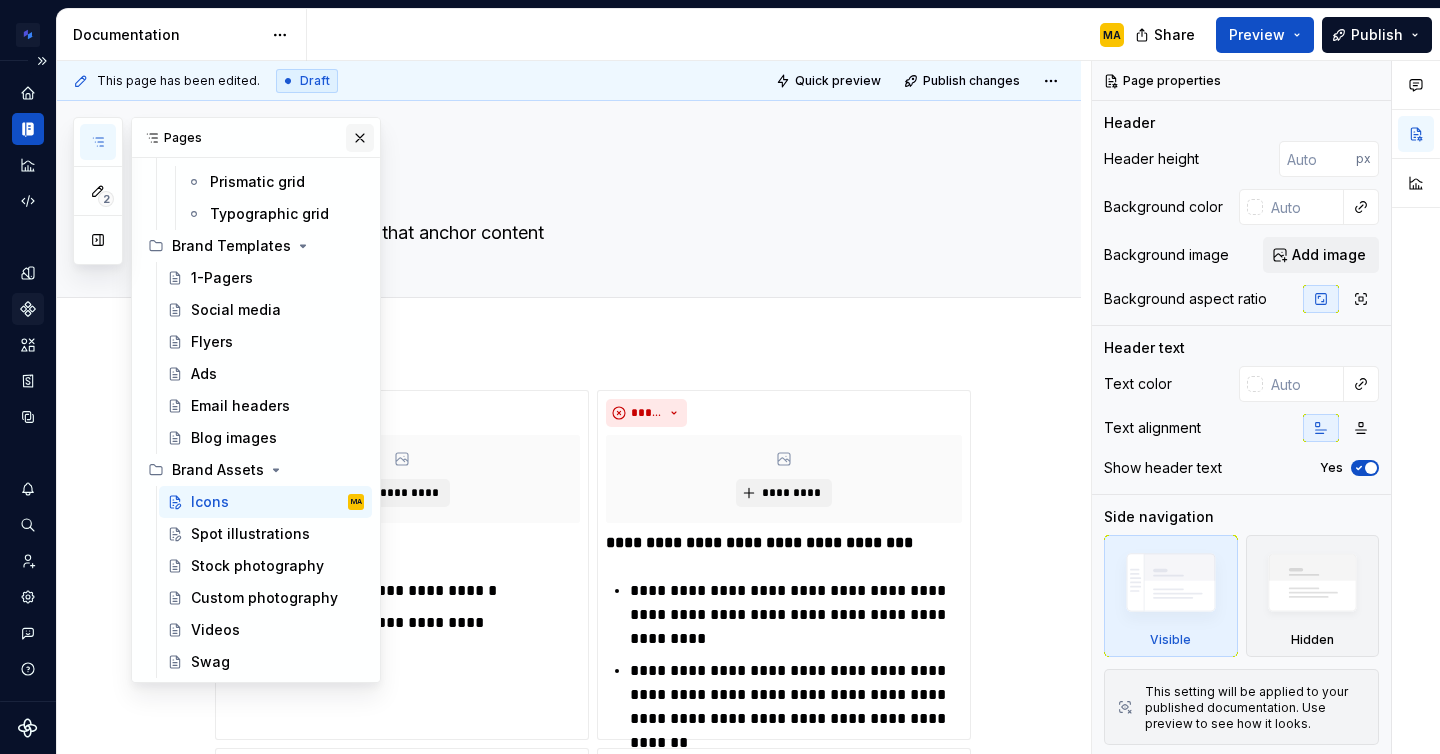 click at bounding box center [360, 138] 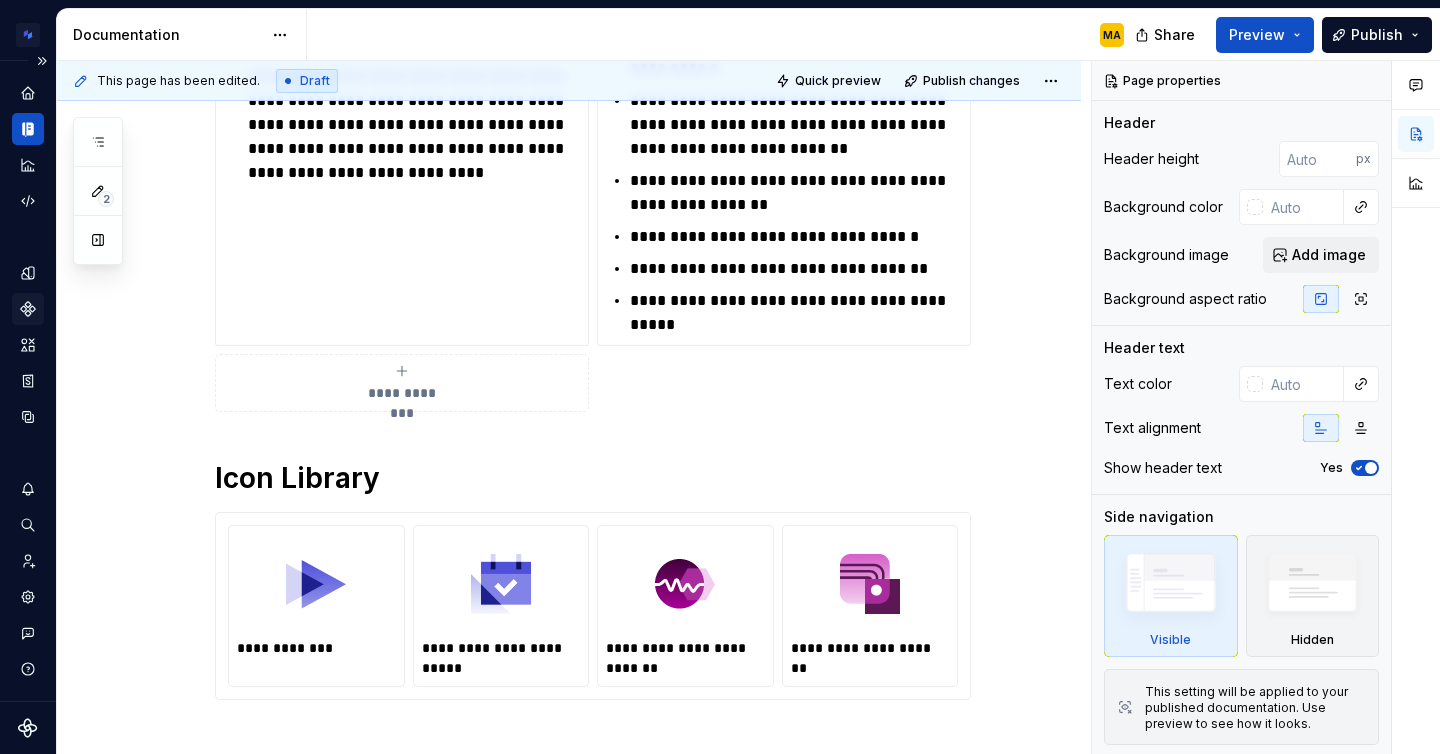 scroll, scrollTop: 1147, scrollLeft: 0, axis: vertical 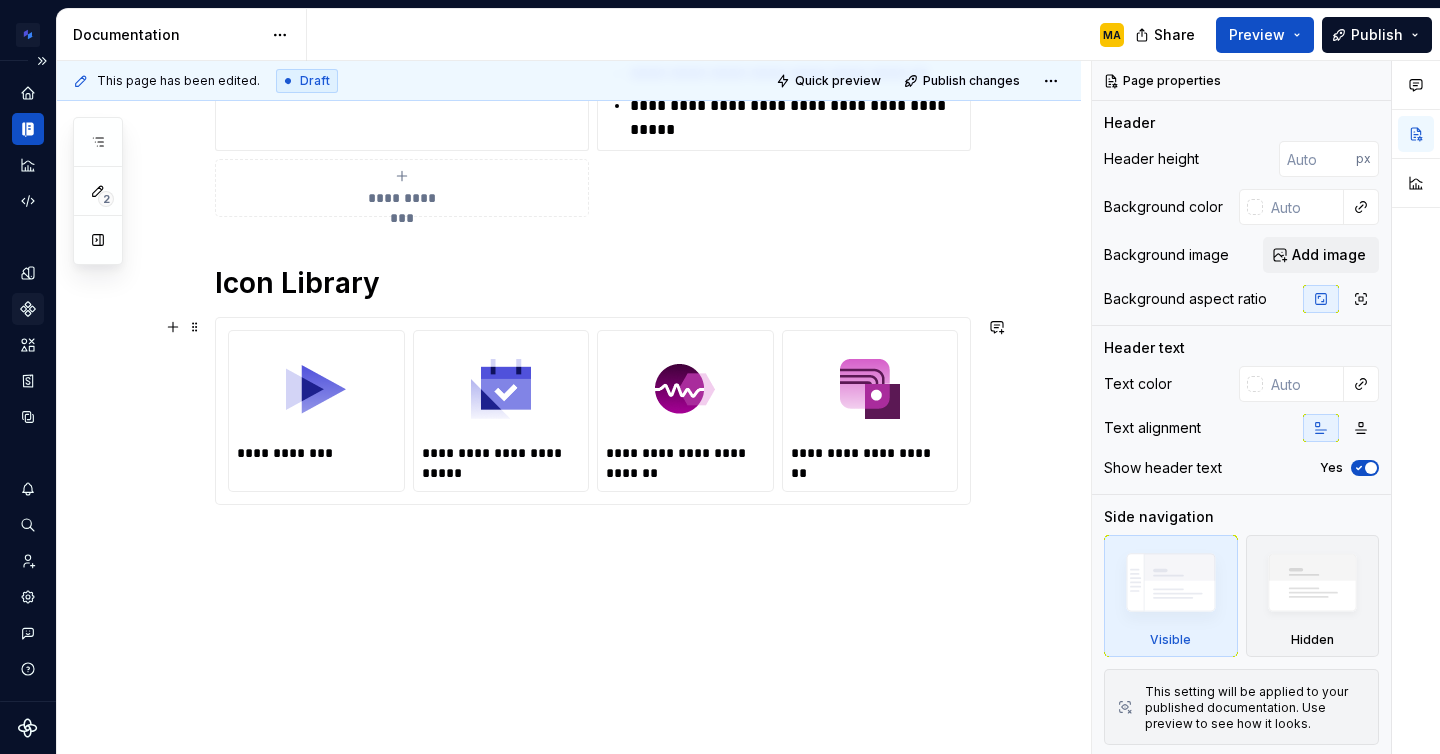 click on "**********" at bounding box center [501, 463] 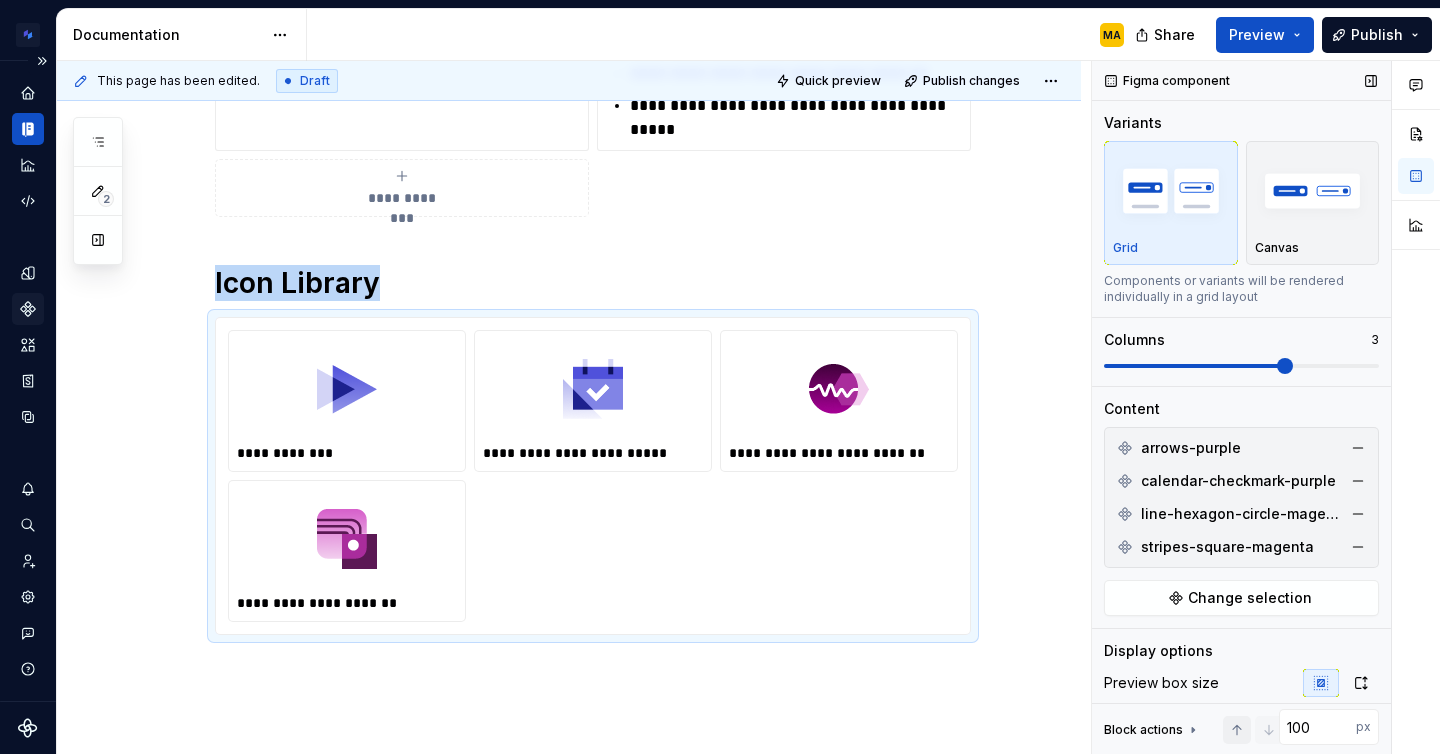 click at bounding box center [1285, 366] 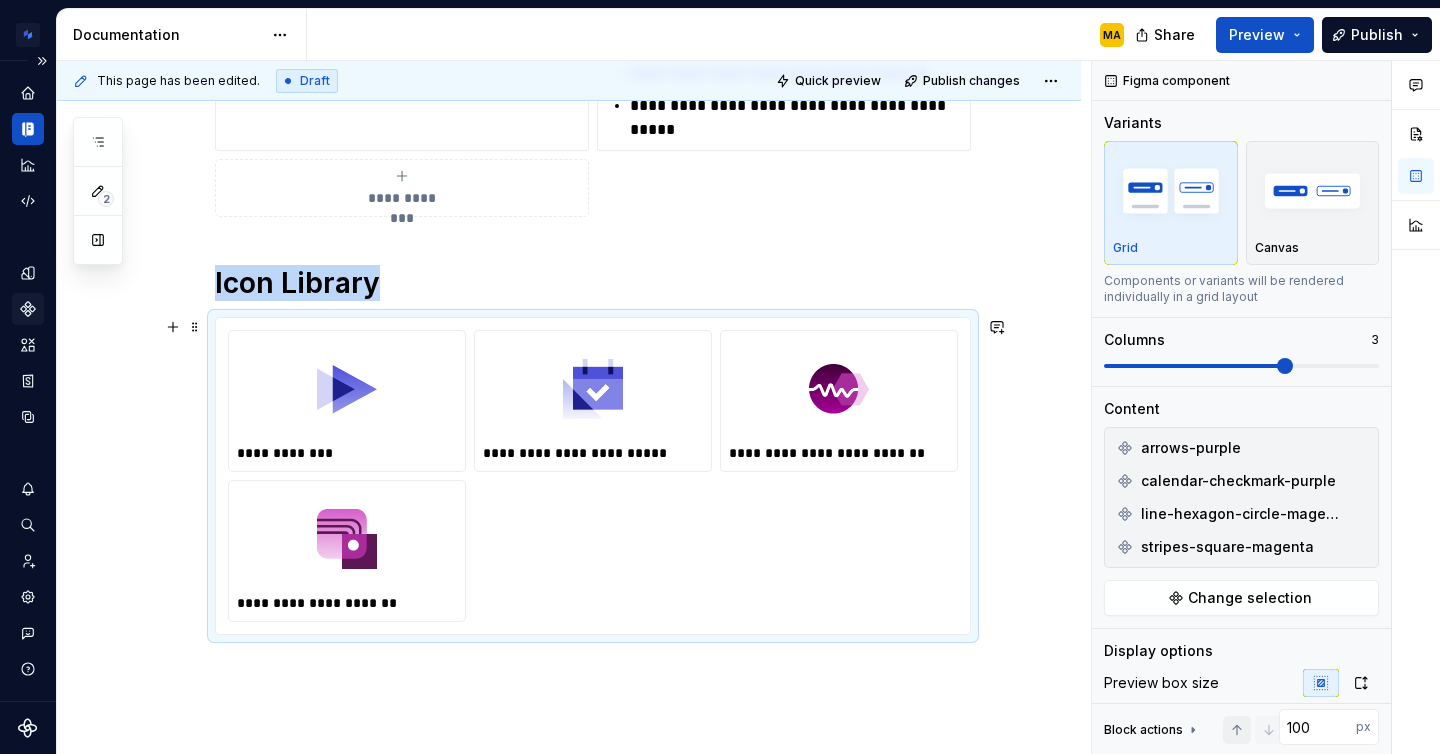 click on "**********" at bounding box center [569, 40] 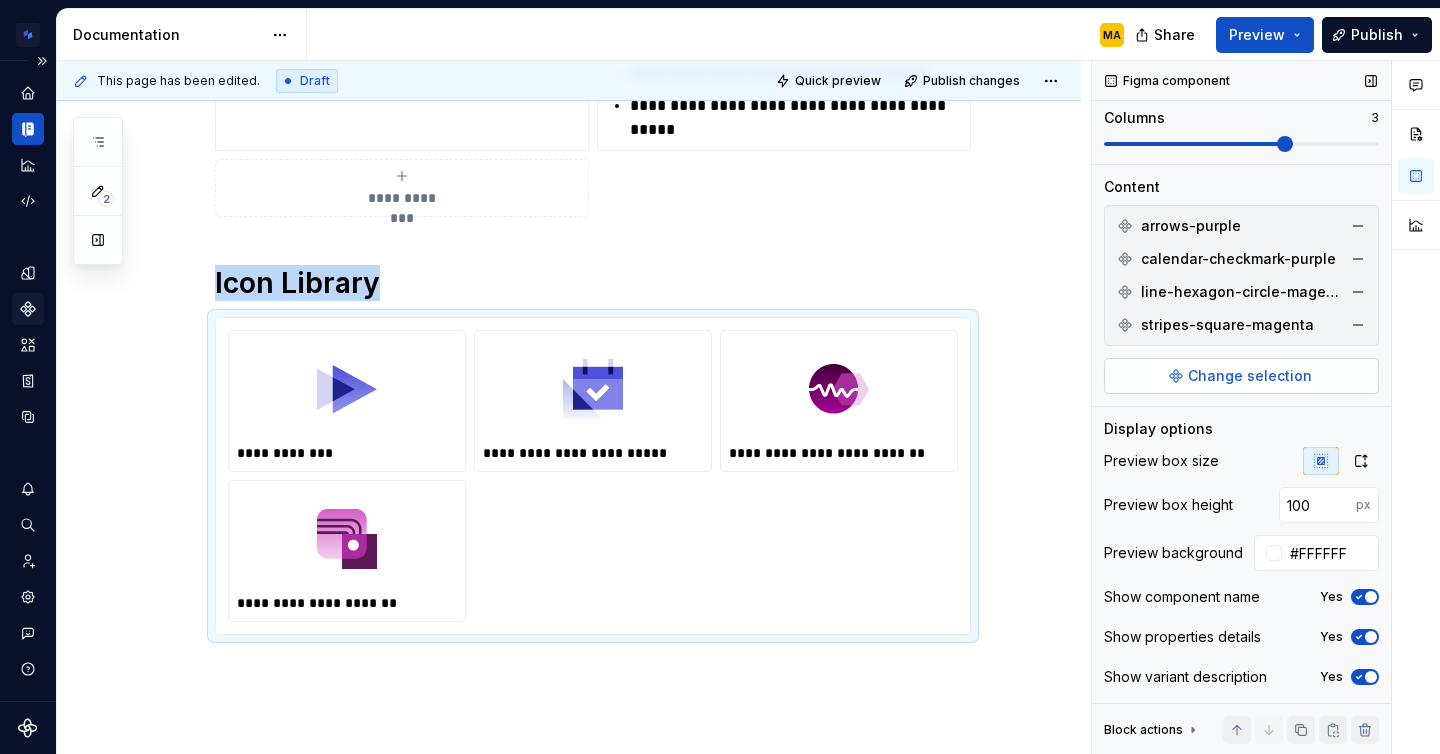 scroll, scrollTop: 0, scrollLeft: 0, axis: both 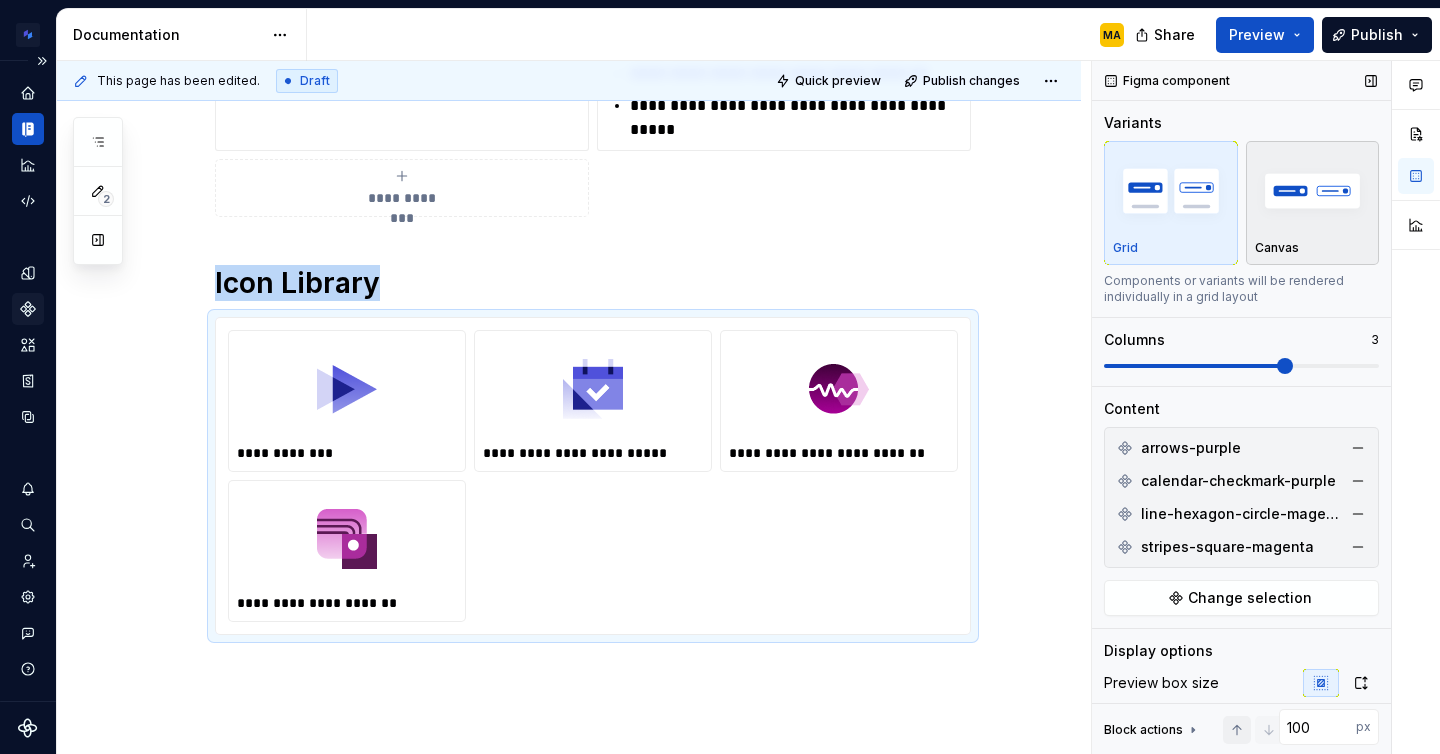 click at bounding box center (1313, 190) 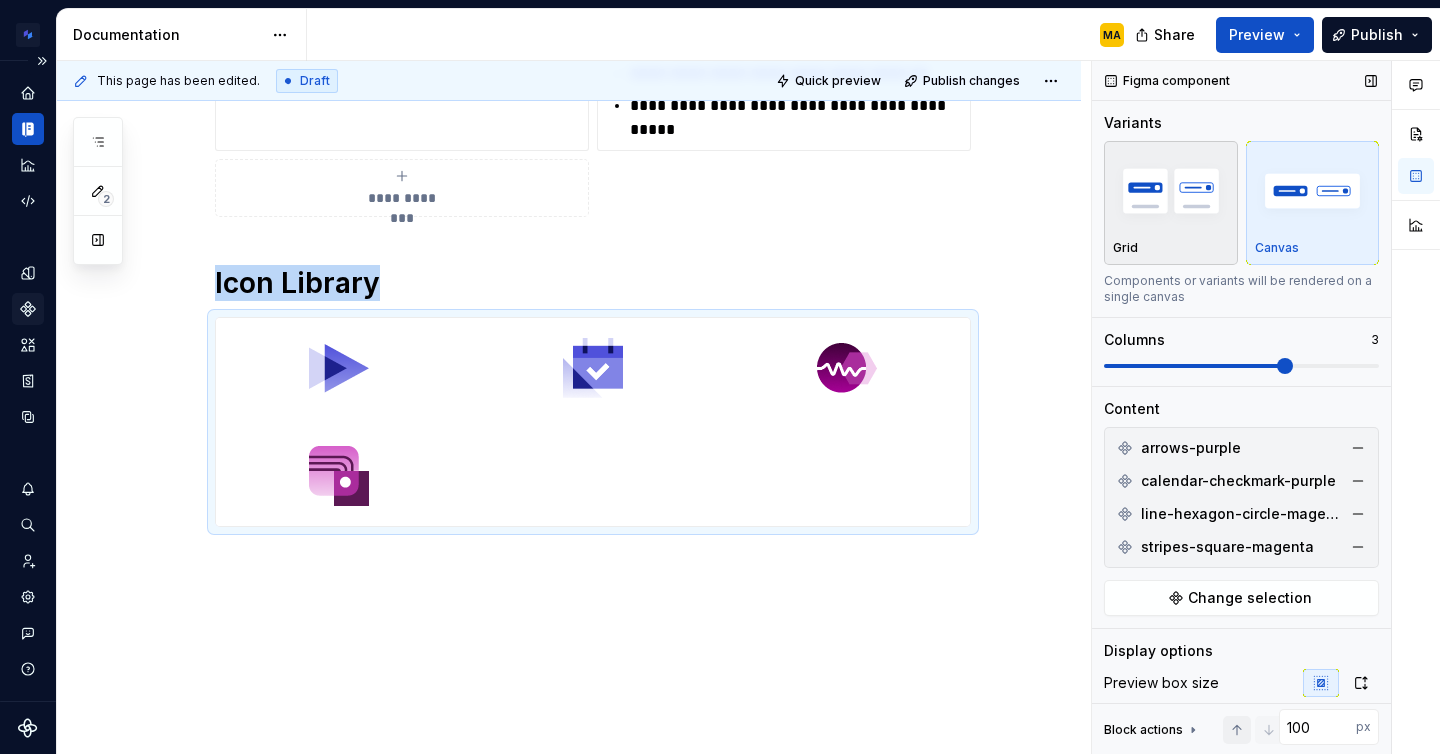 click at bounding box center (1171, 191) 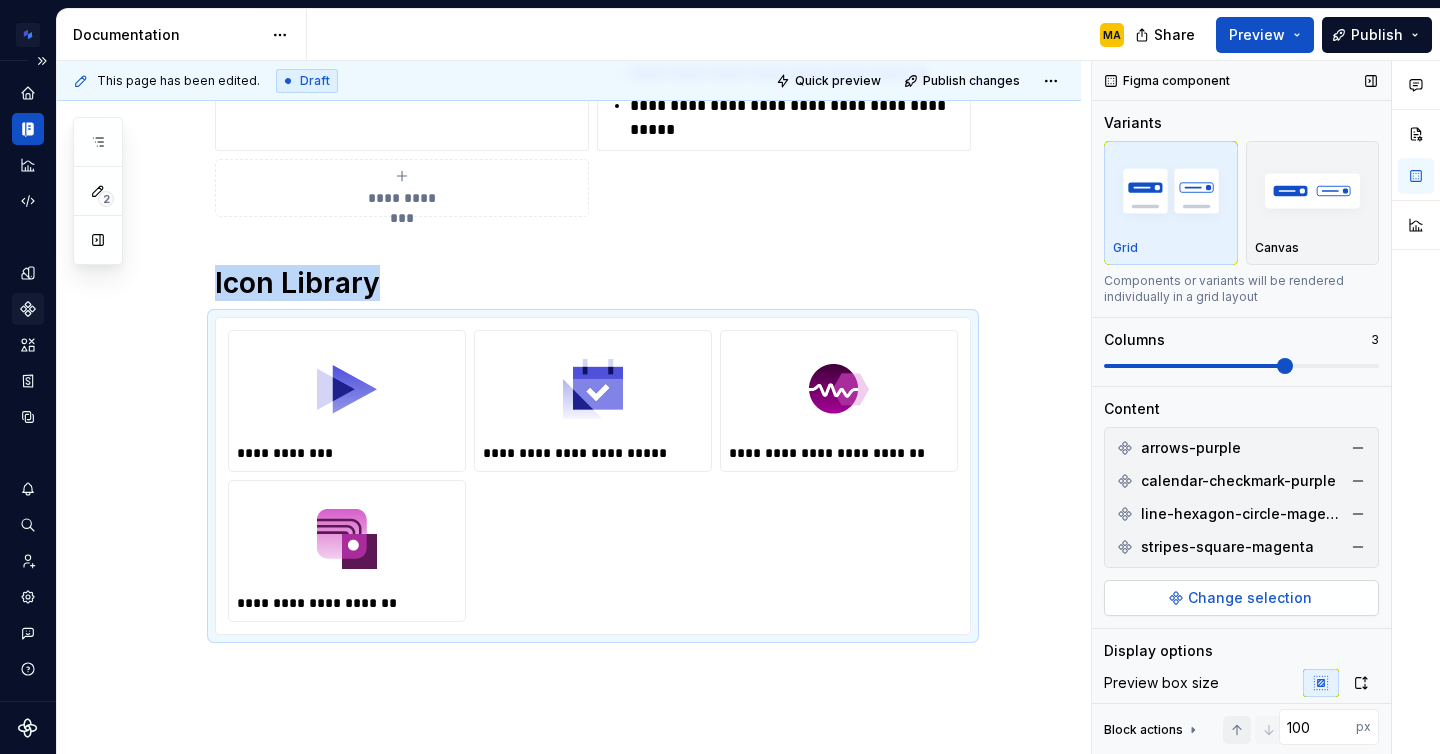 click on "Change selection" at bounding box center (1250, 598) 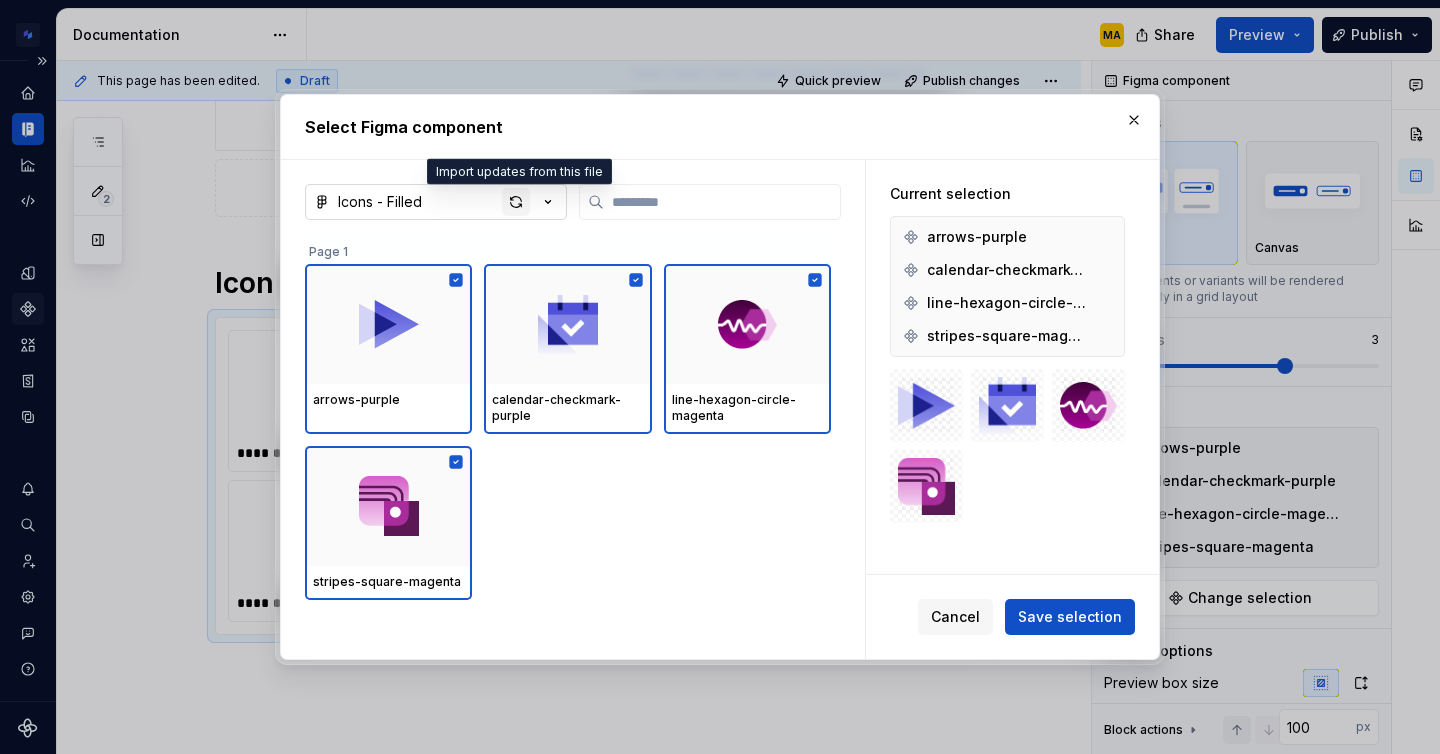 click at bounding box center [516, 202] 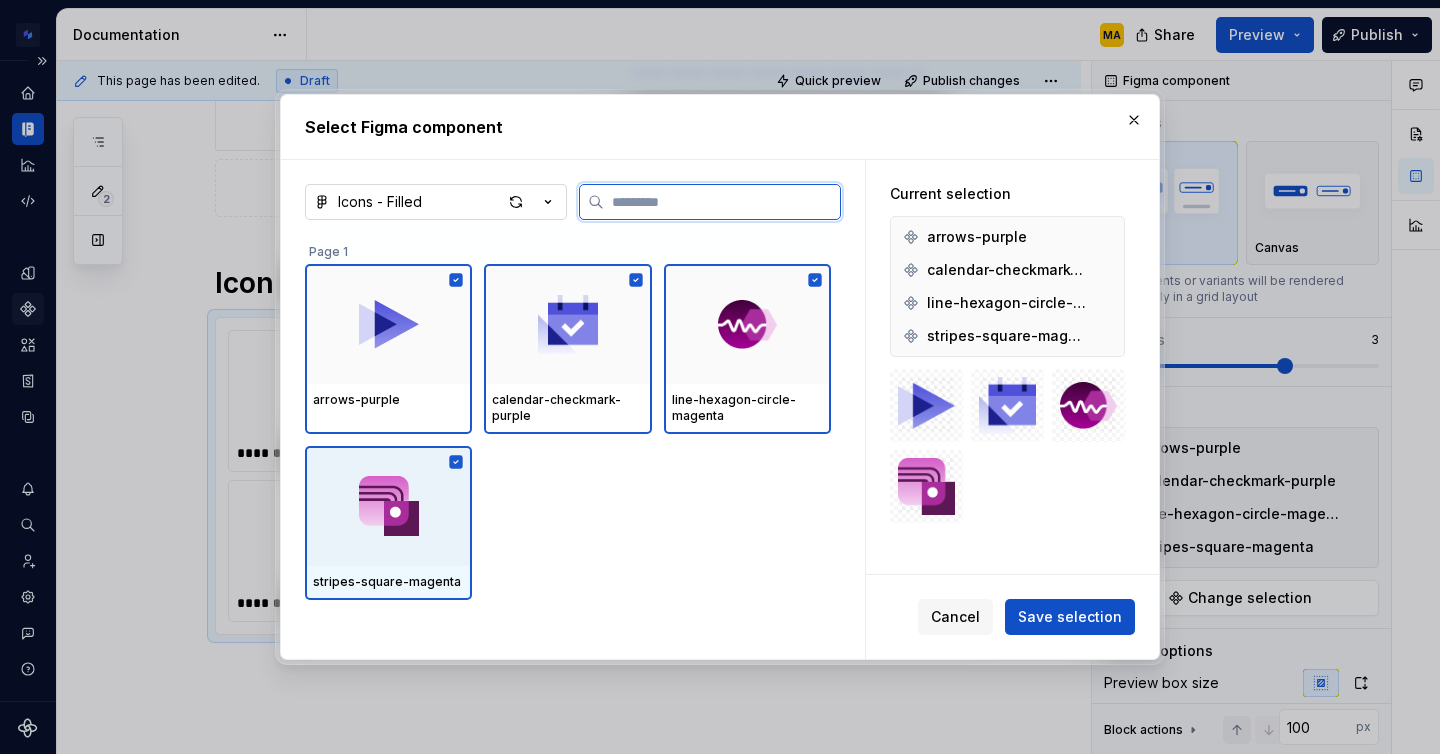 click 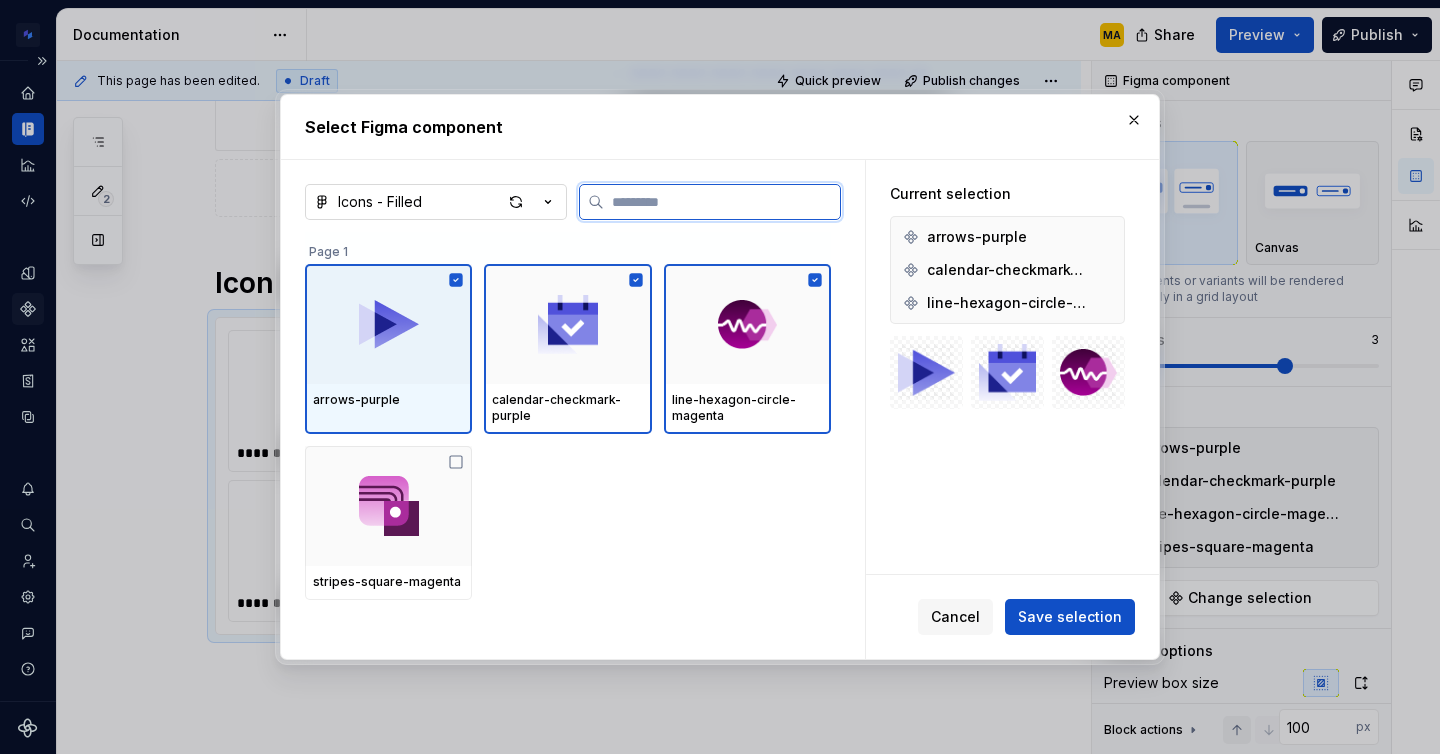 click 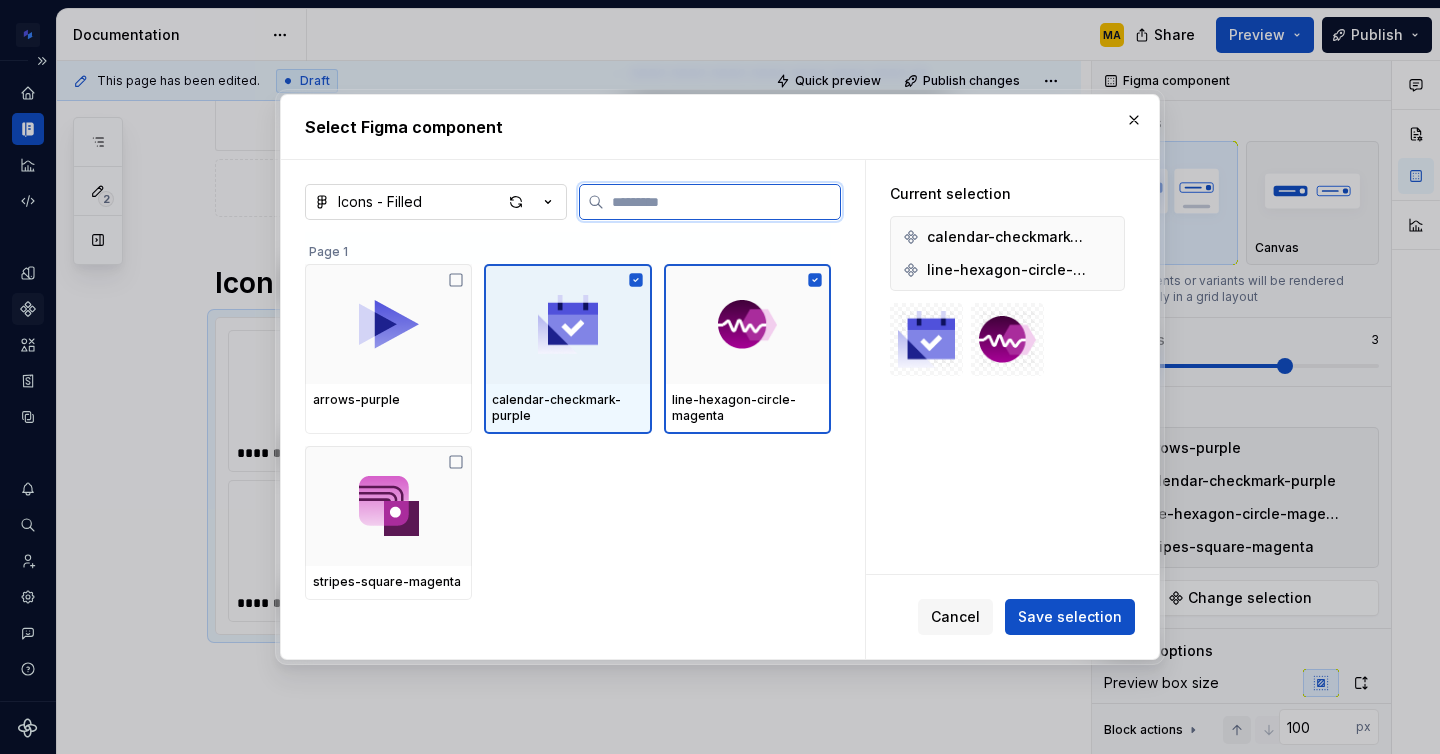 click 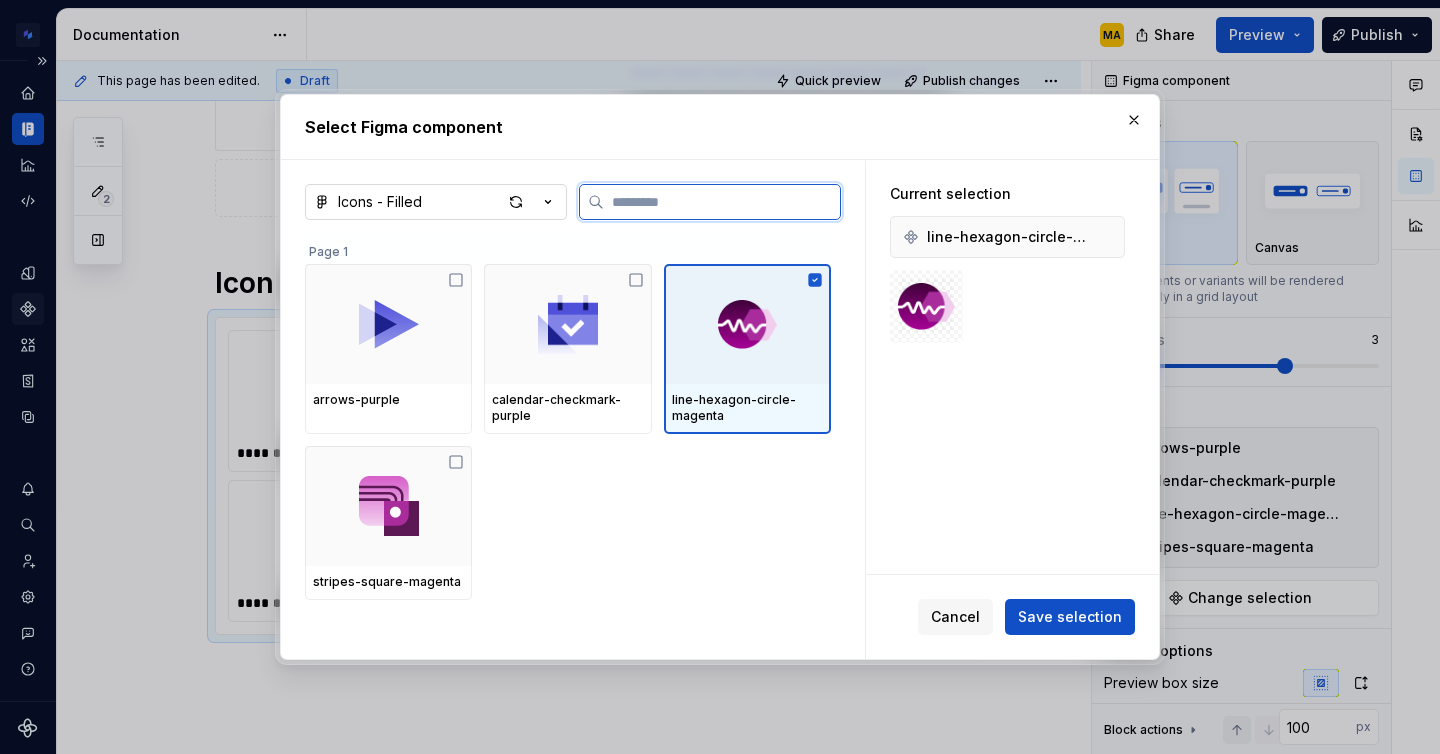 click 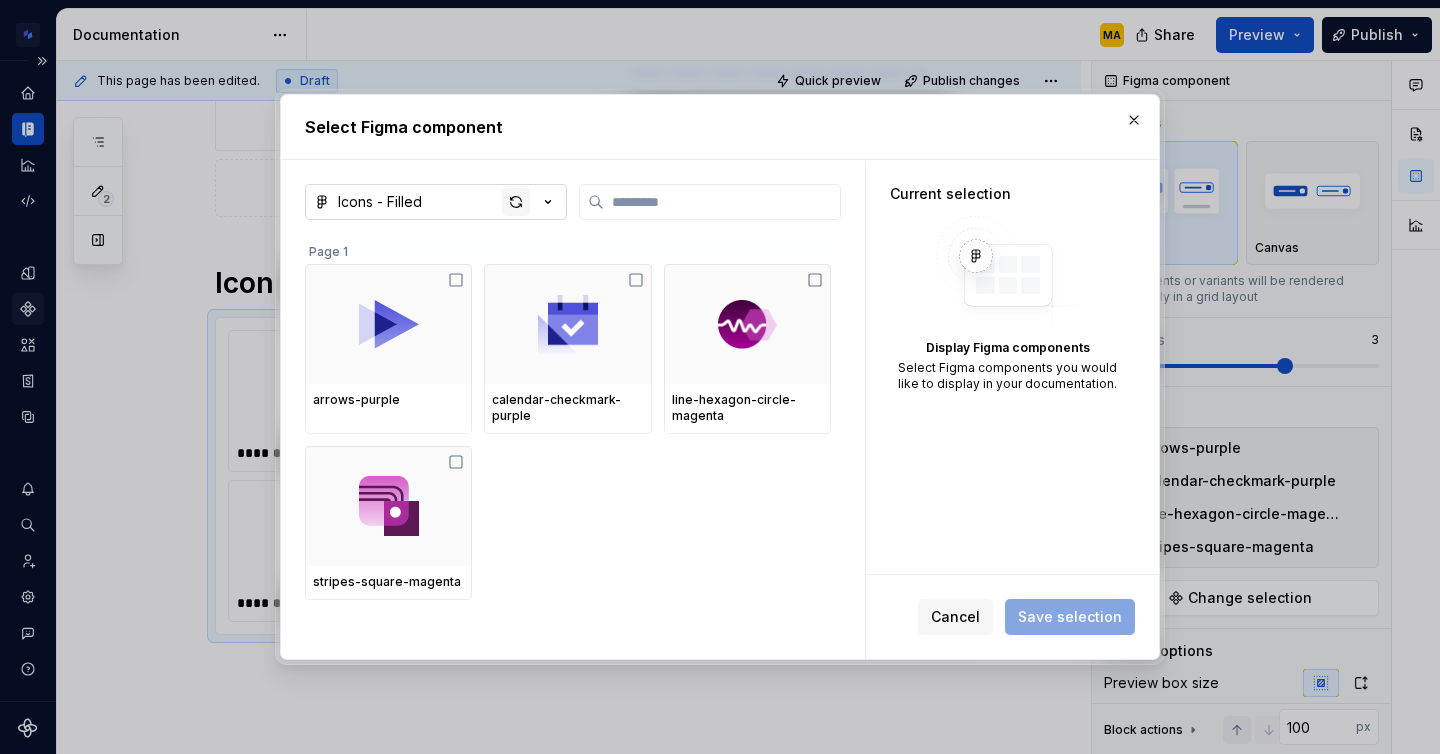 click at bounding box center [516, 202] 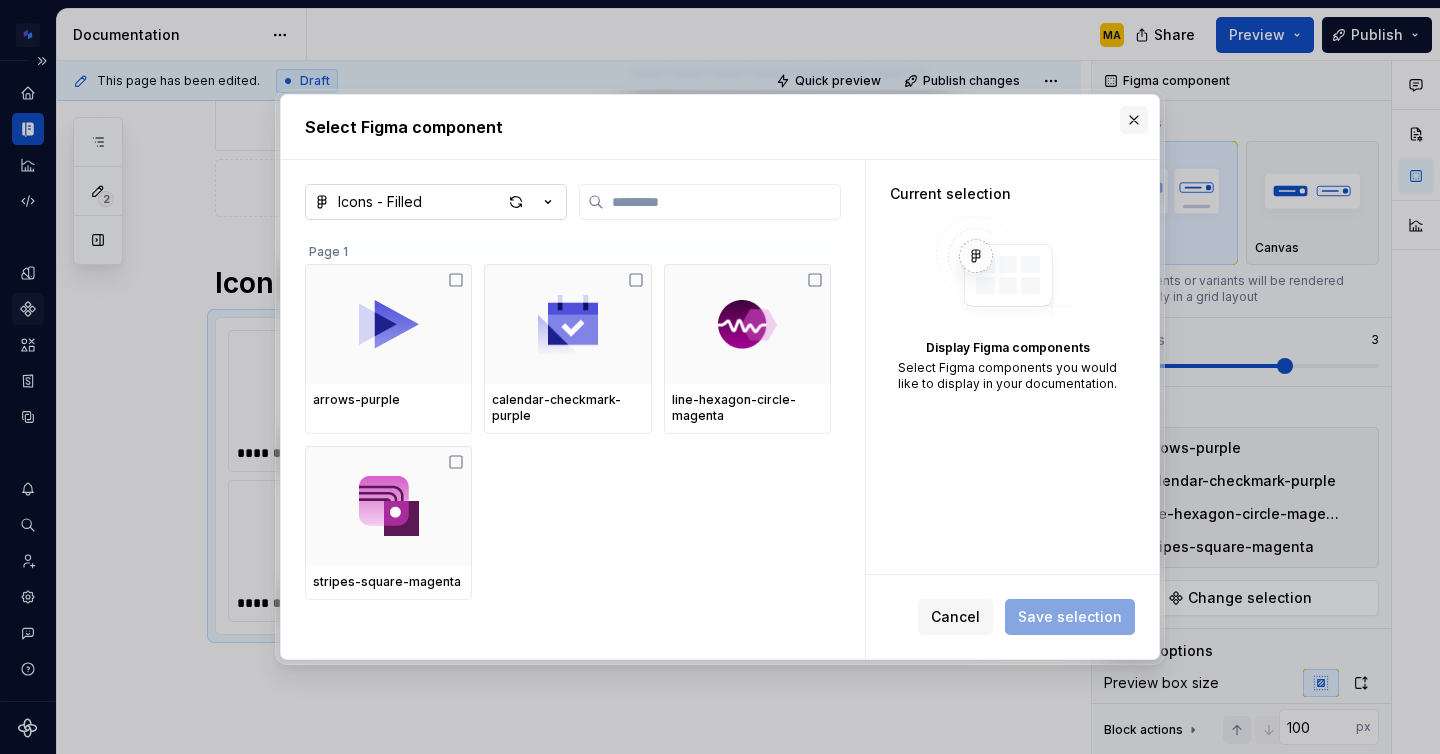 click at bounding box center [1134, 120] 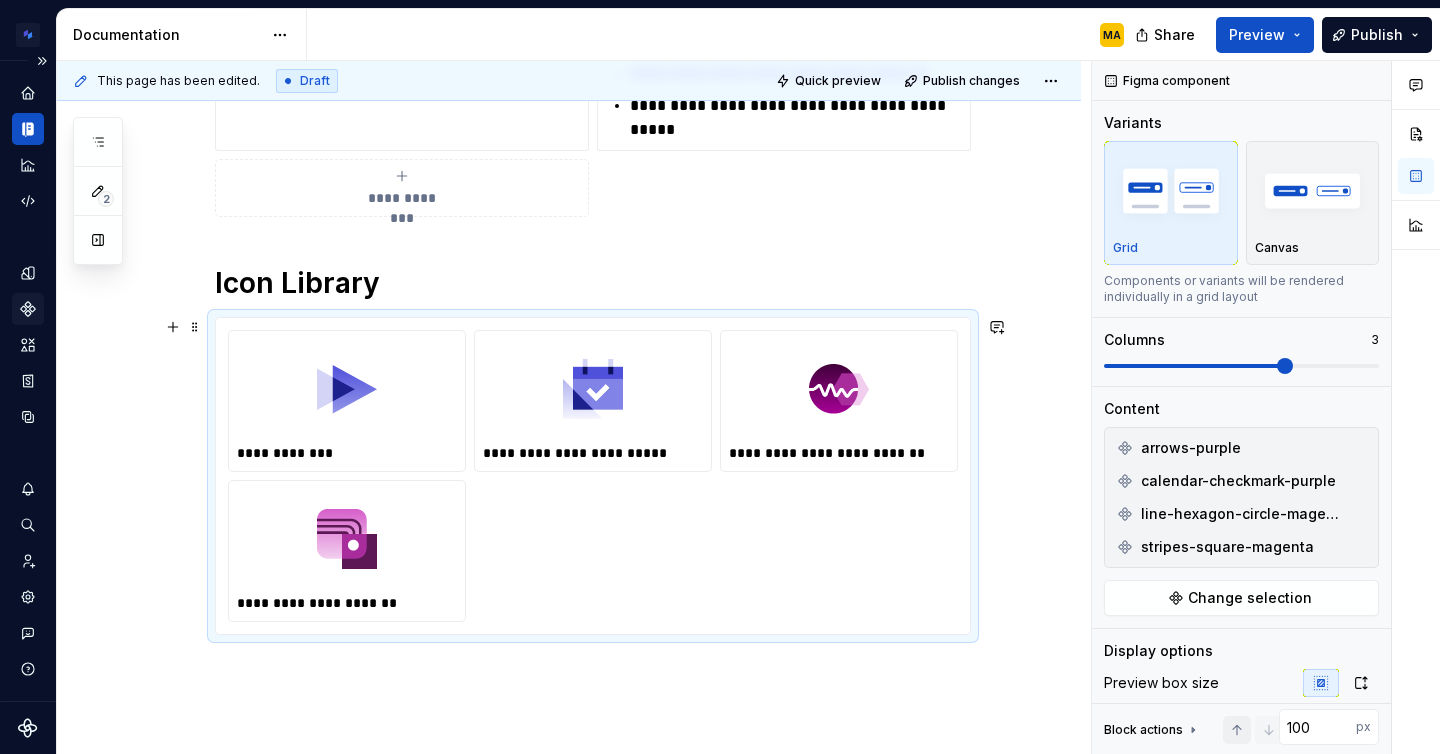 click on "**********" at bounding box center [569, 40] 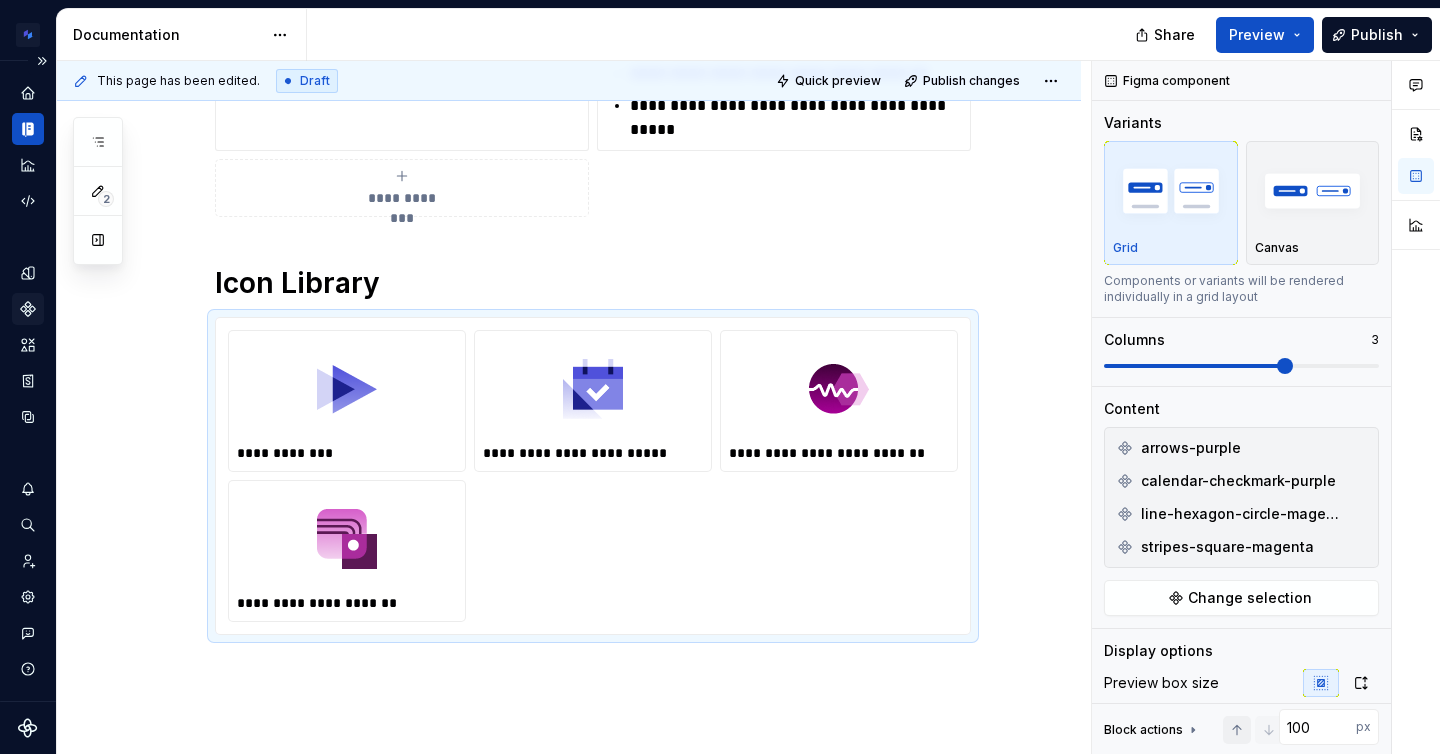 type on "*" 